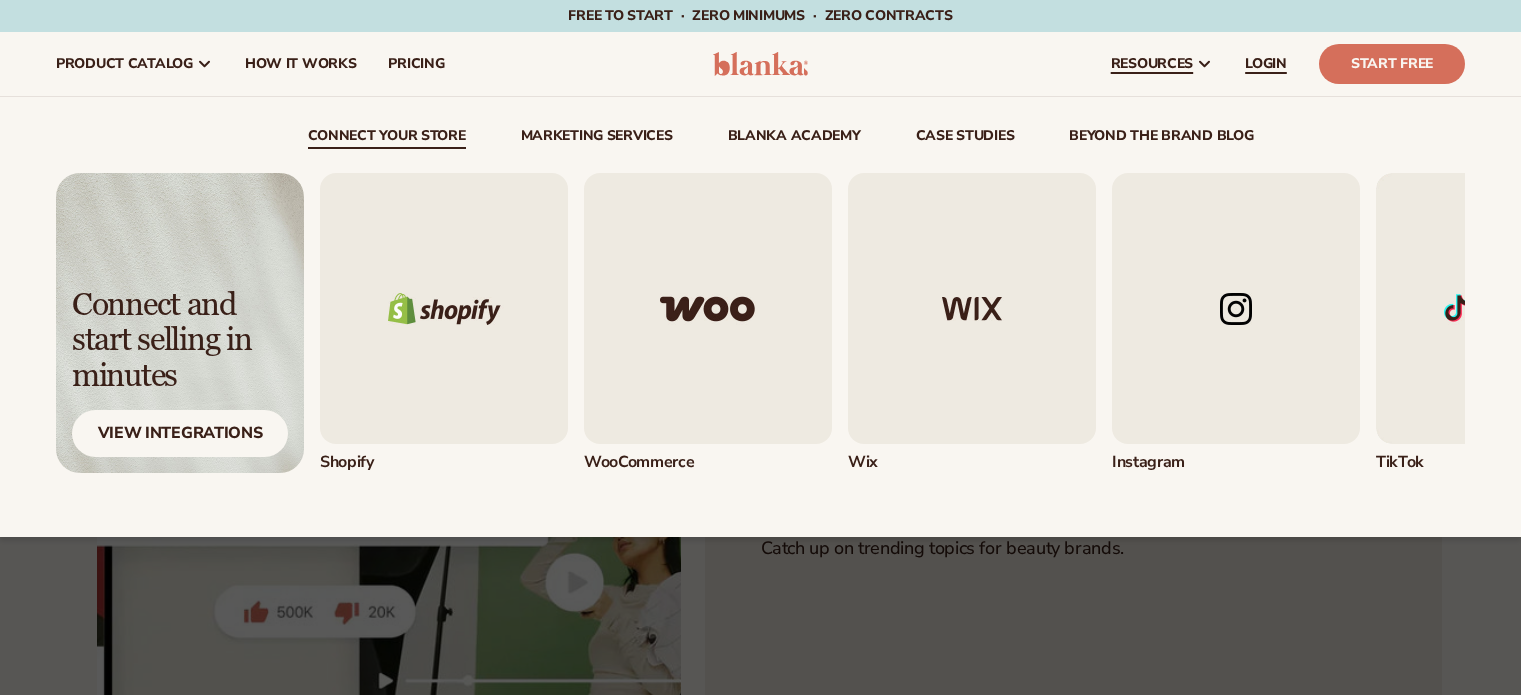 scroll, scrollTop: 0, scrollLeft: 0, axis: both 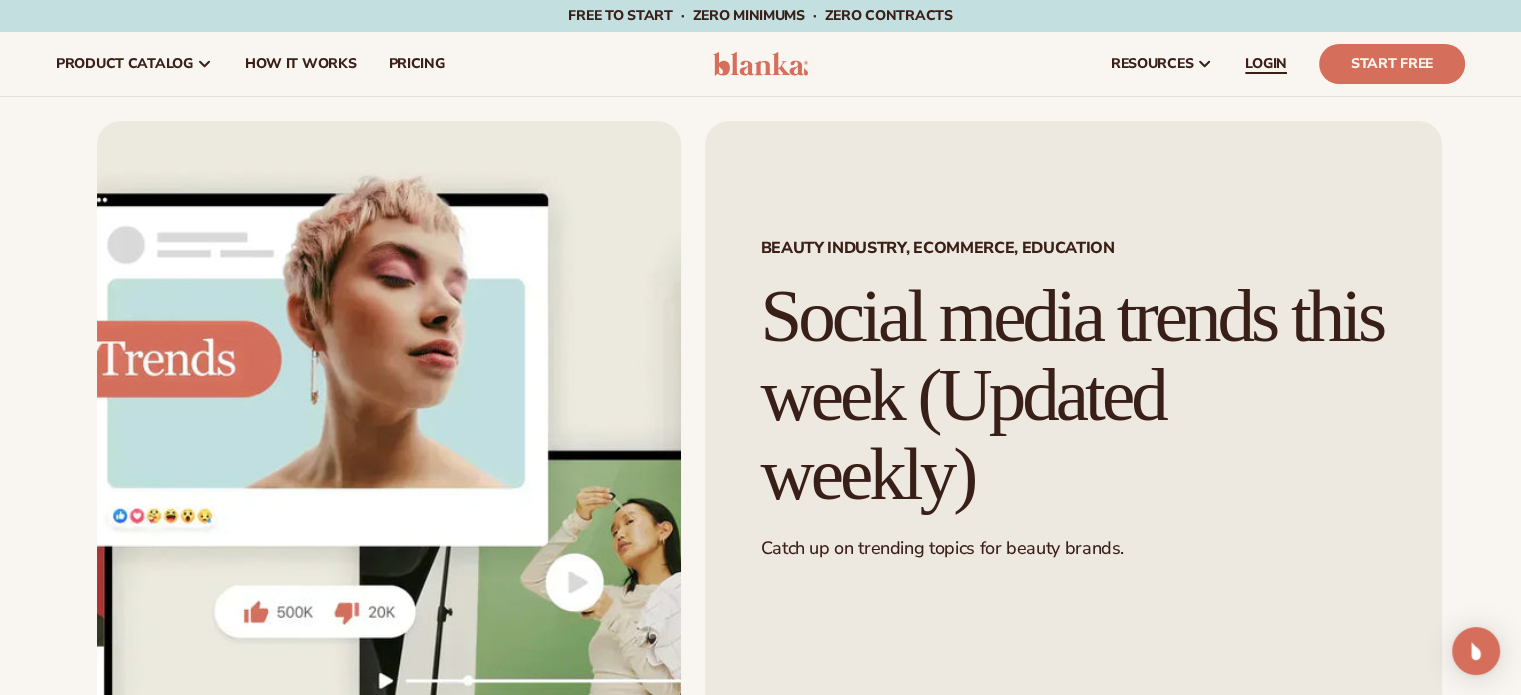 click on "LOGIN" at bounding box center (1266, 64) 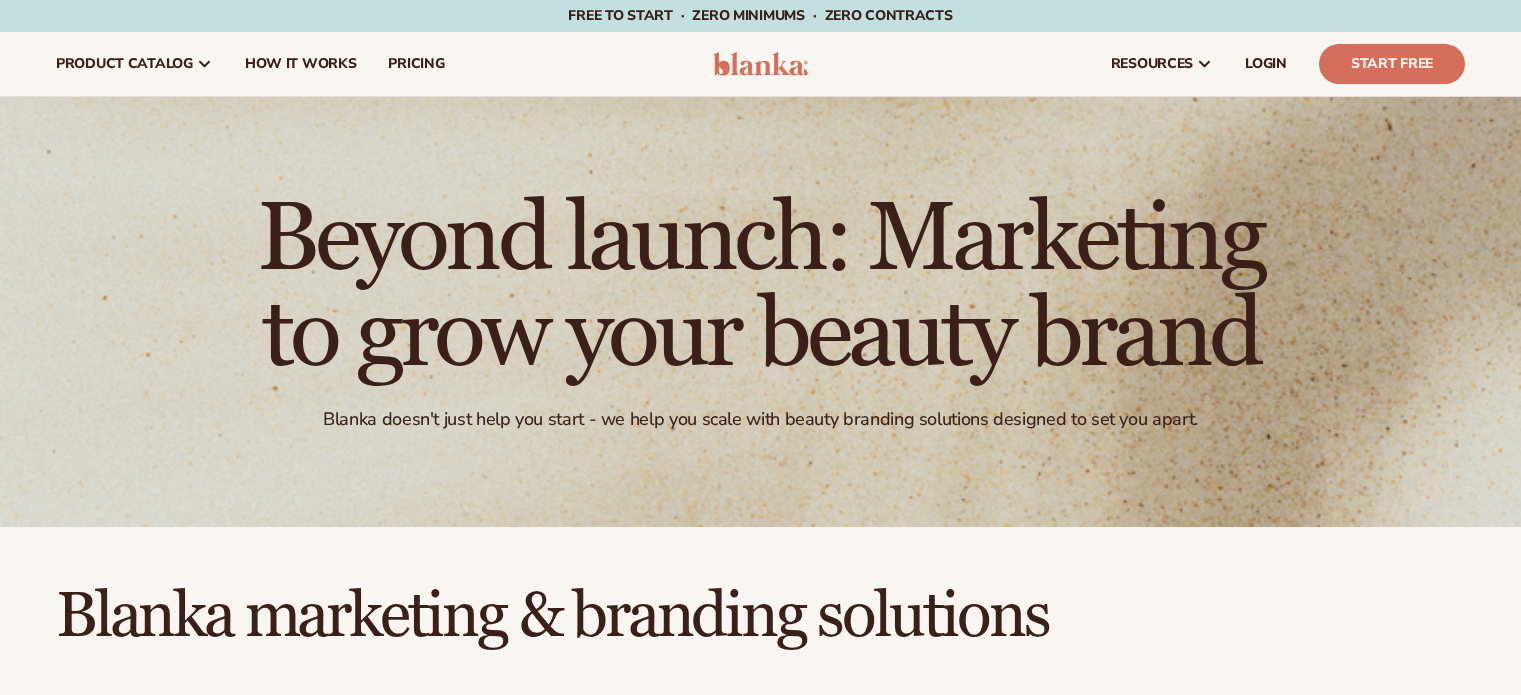 scroll, scrollTop: 0, scrollLeft: 0, axis: both 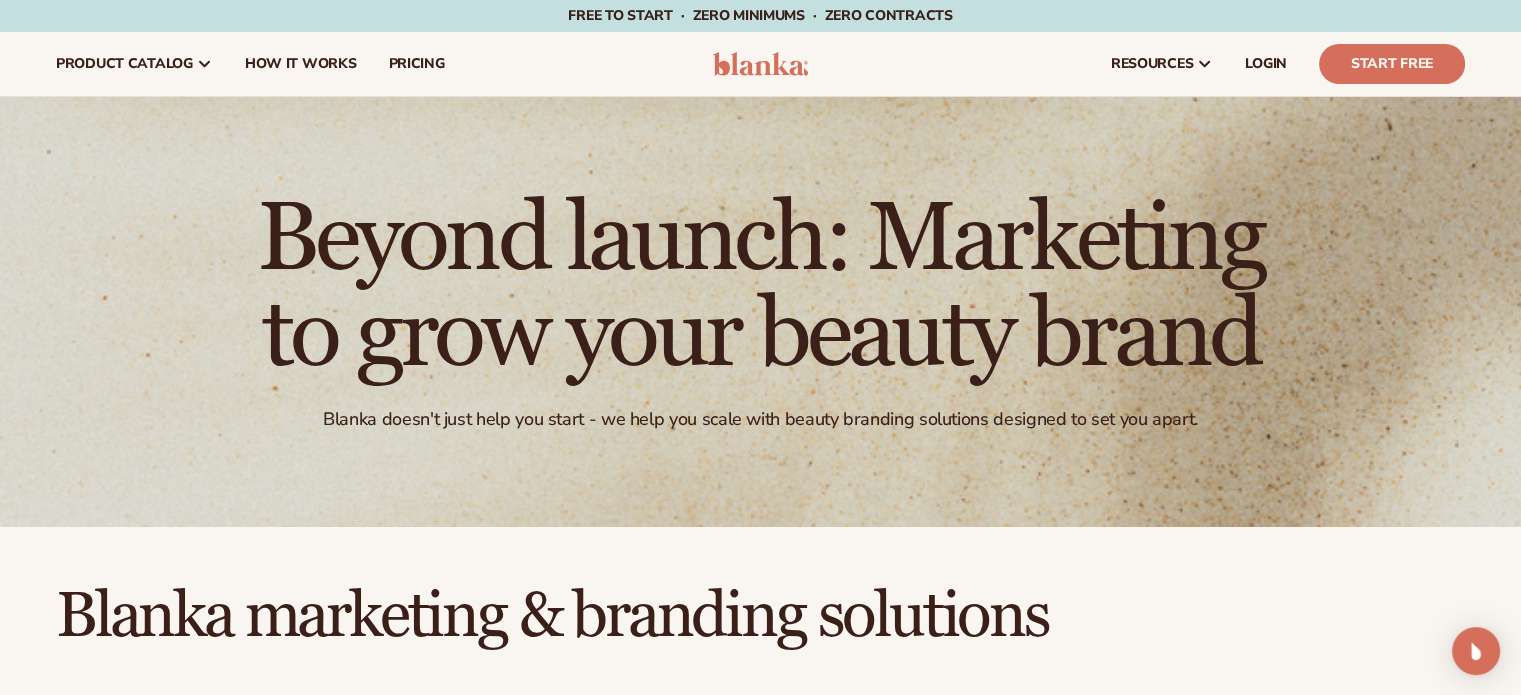 click on "Beyond launch: Marketing to grow your beauty brand Blanka doesn't just help you start - we help you scale with beauty branding solutions designed to set you apart." at bounding box center (760, 312) 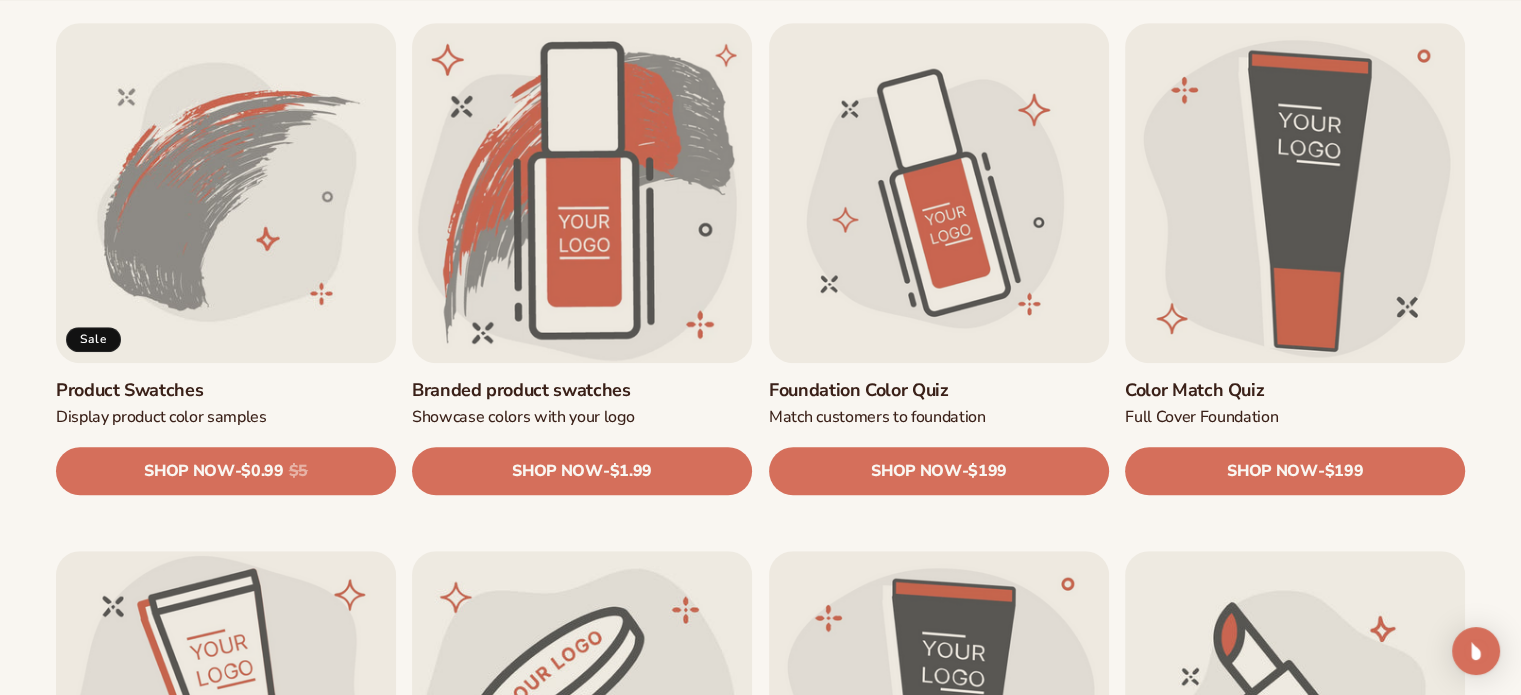 scroll, scrollTop: 1227, scrollLeft: 0, axis: vertical 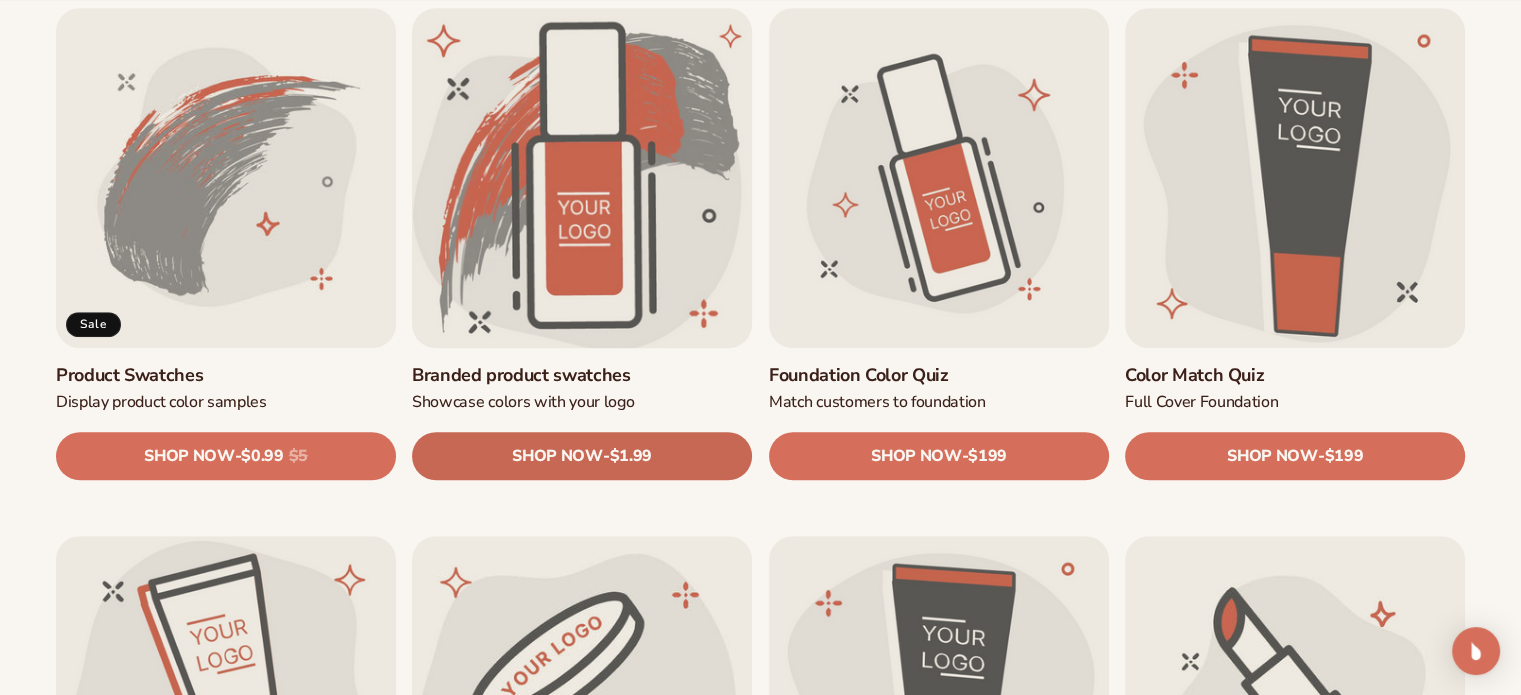 click on "$1.99" at bounding box center [631, 456] 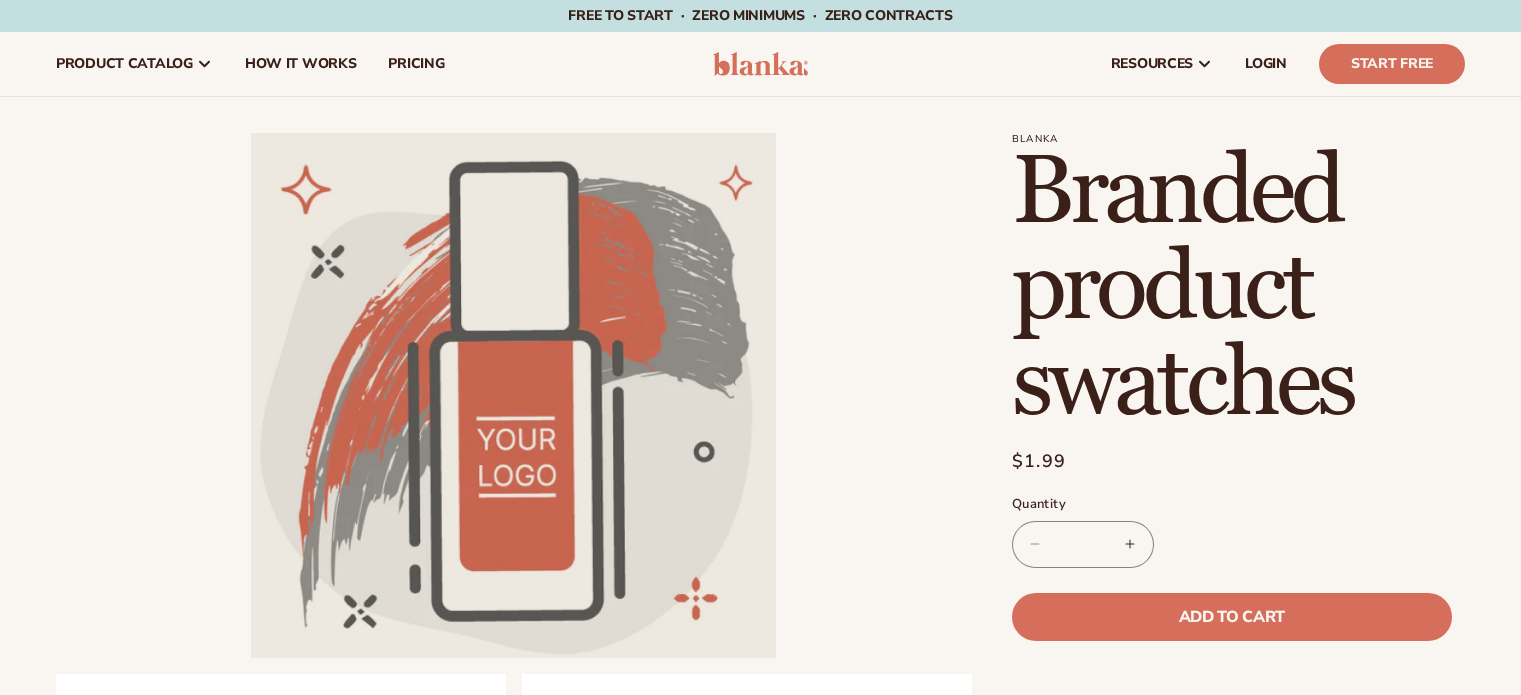 scroll, scrollTop: 0, scrollLeft: 0, axis: both 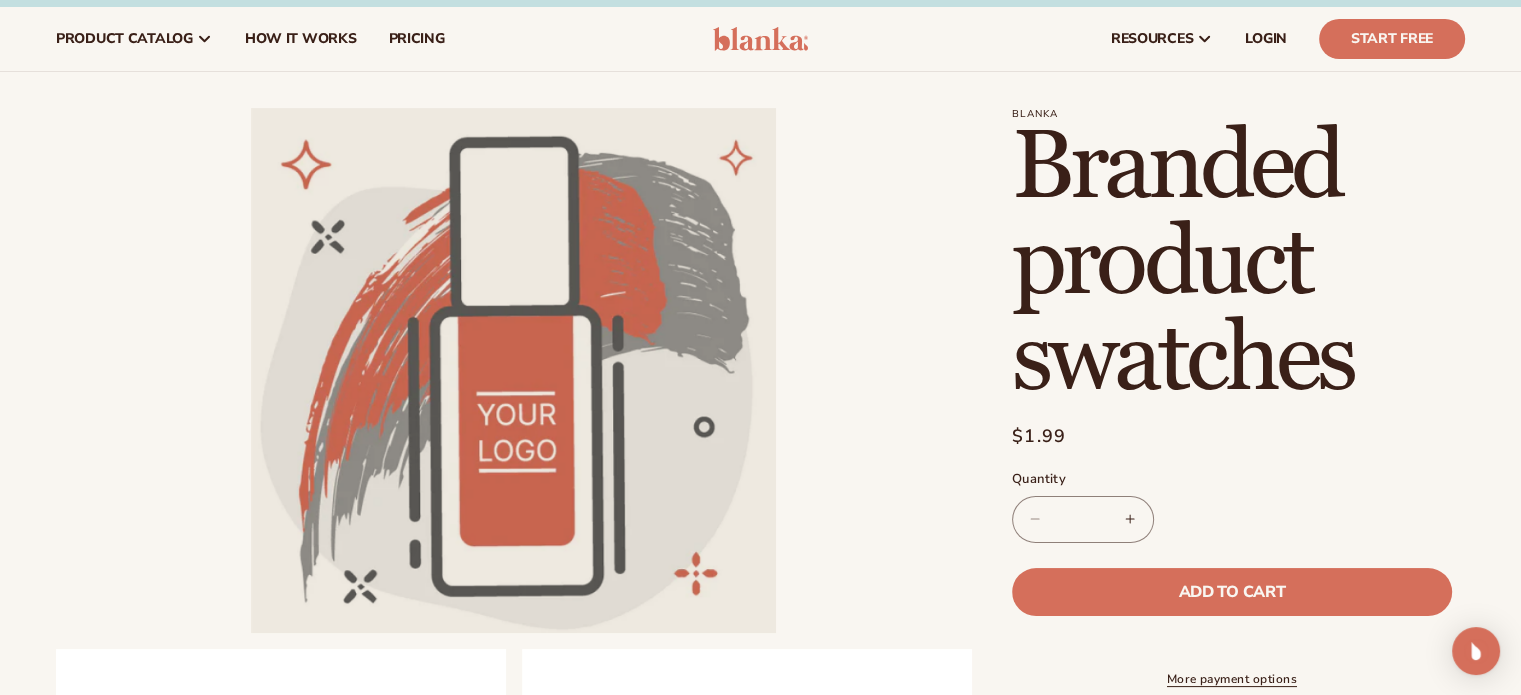 click on "Increase quantity for Branded product swatches" at bounding box center [1130, 519] 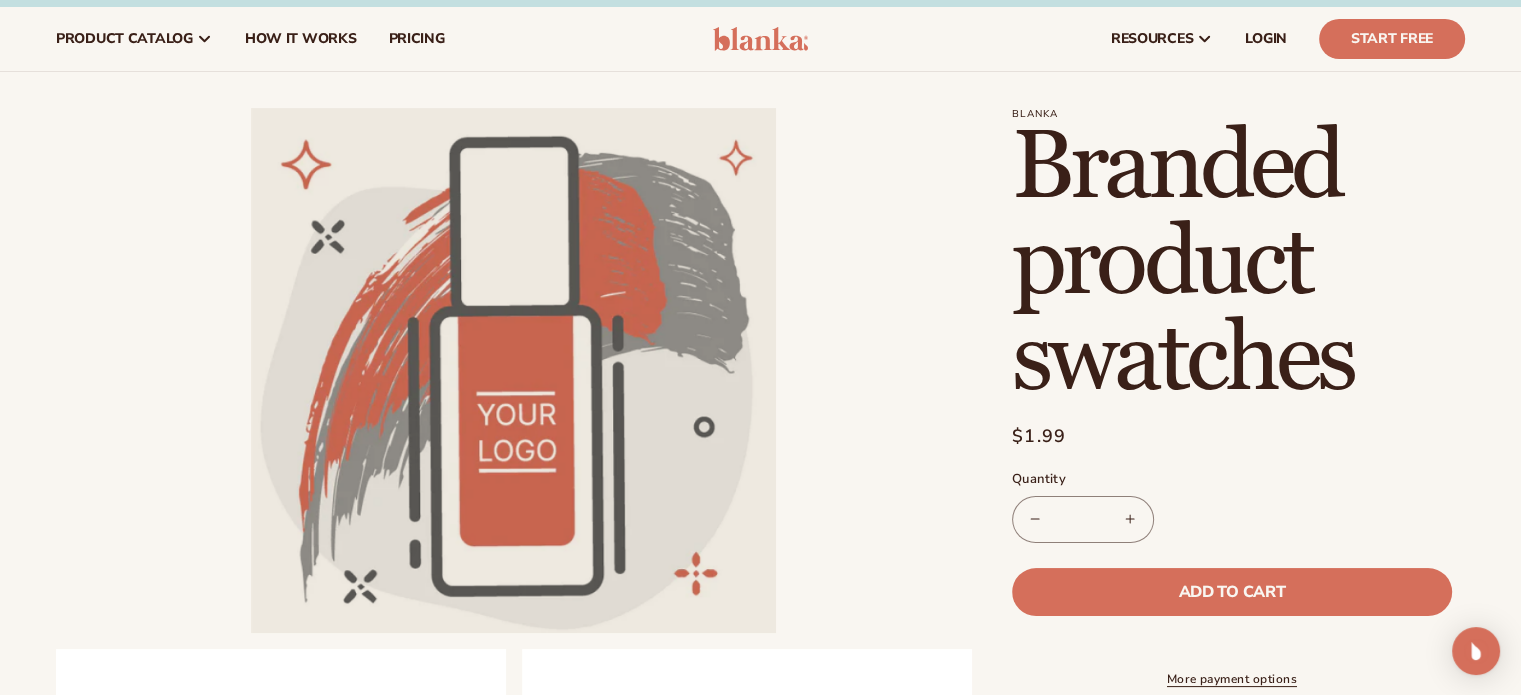 click on "Increase quantity for Branded product swatches" at bounding box center (1130, 519) 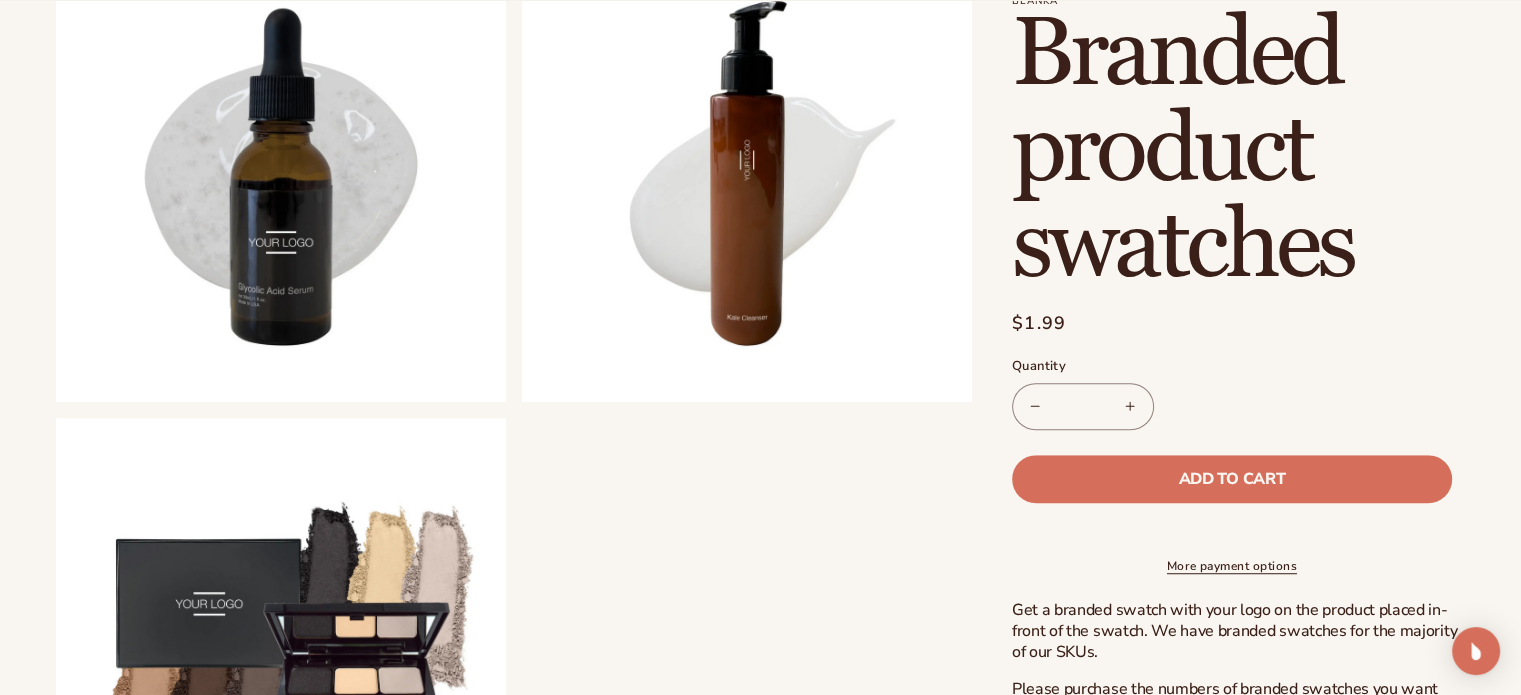 scroll, scrollTop: 1223, scrollLeft: 0, axis: vertical 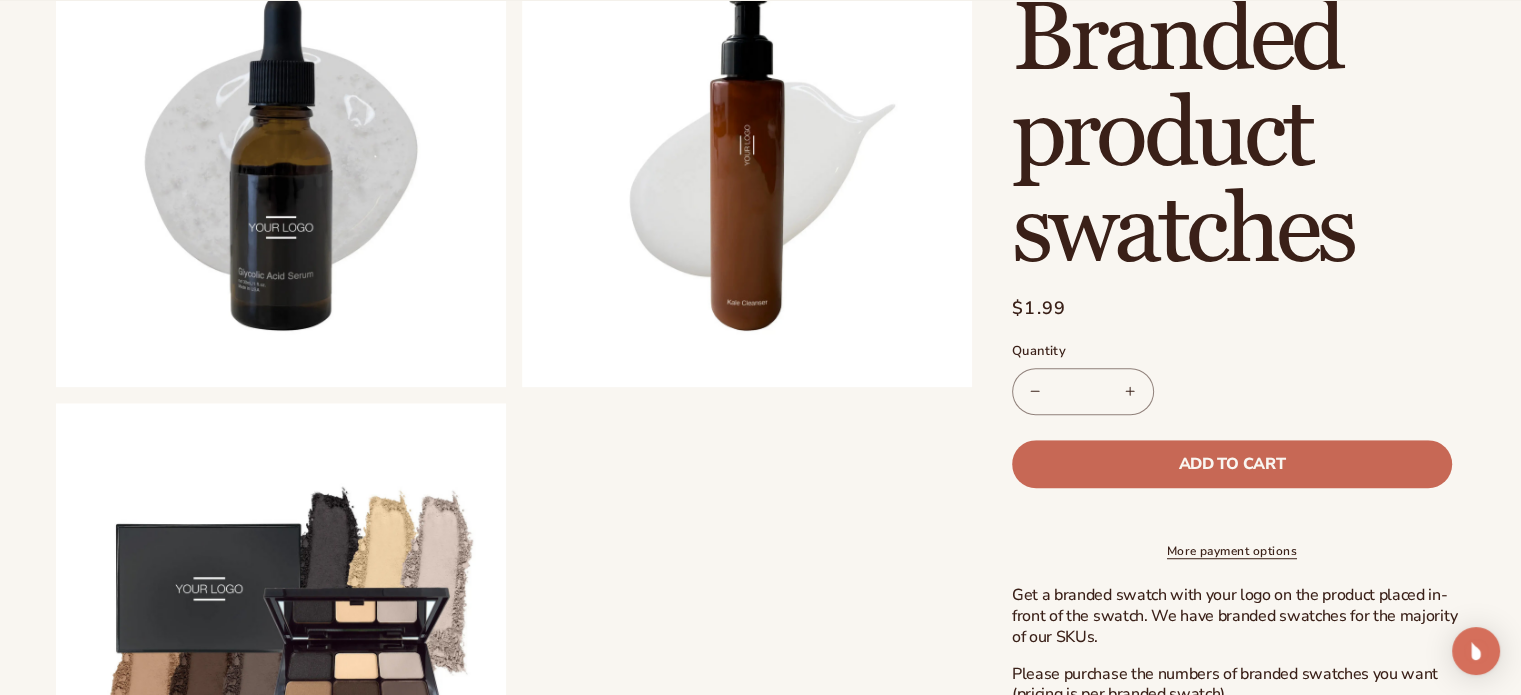 click on "Add to cart" at bounding box center [1232, 464] 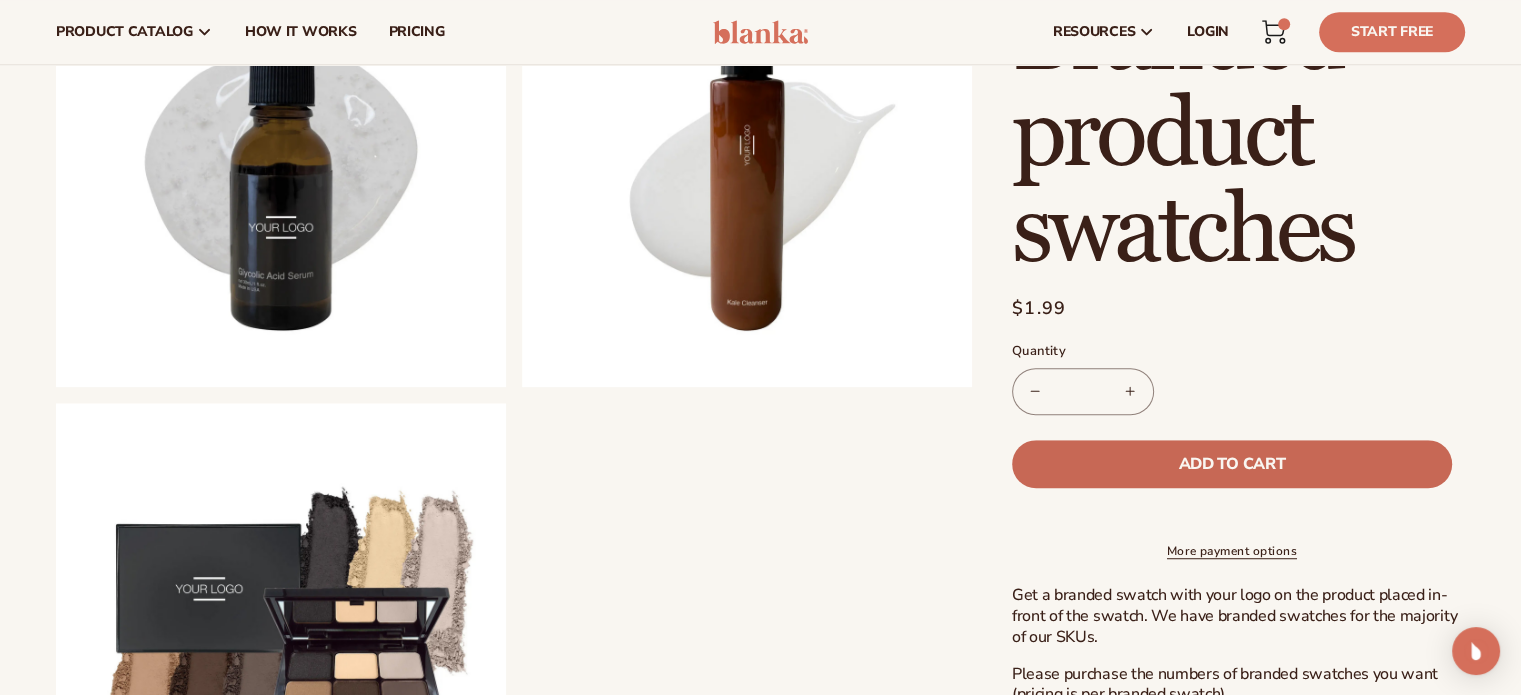 type on "*" 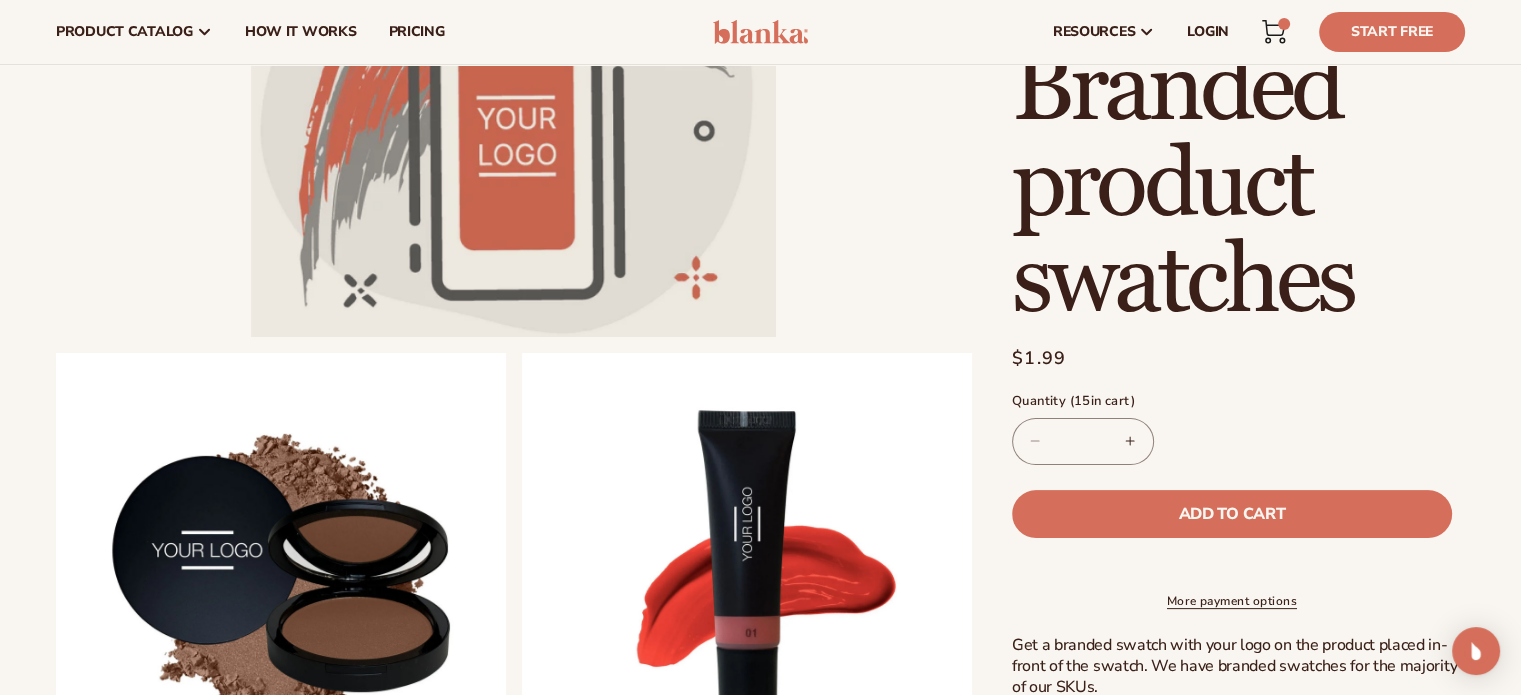 scroll, scrollTop: 322, scrollLeft: 0, axis: vertical 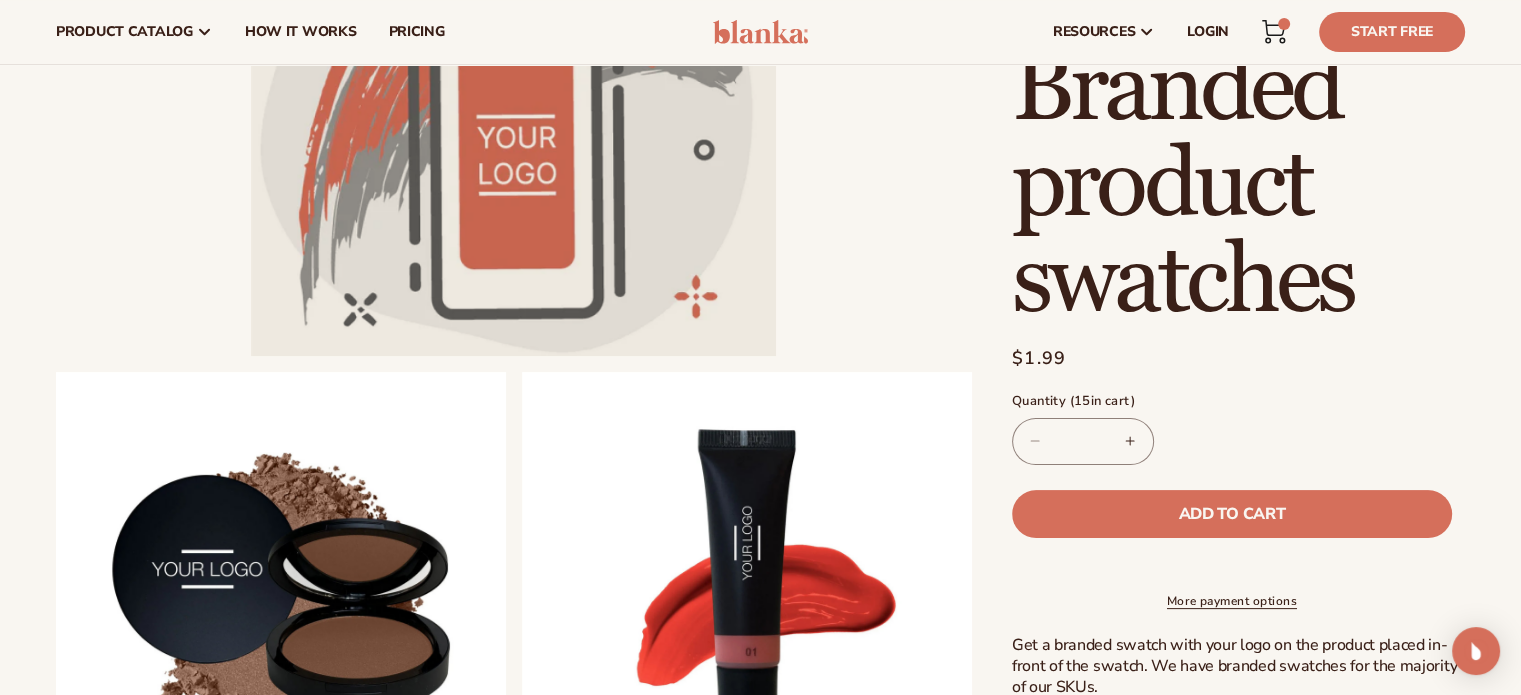 click at bounding box center [1014, 562] 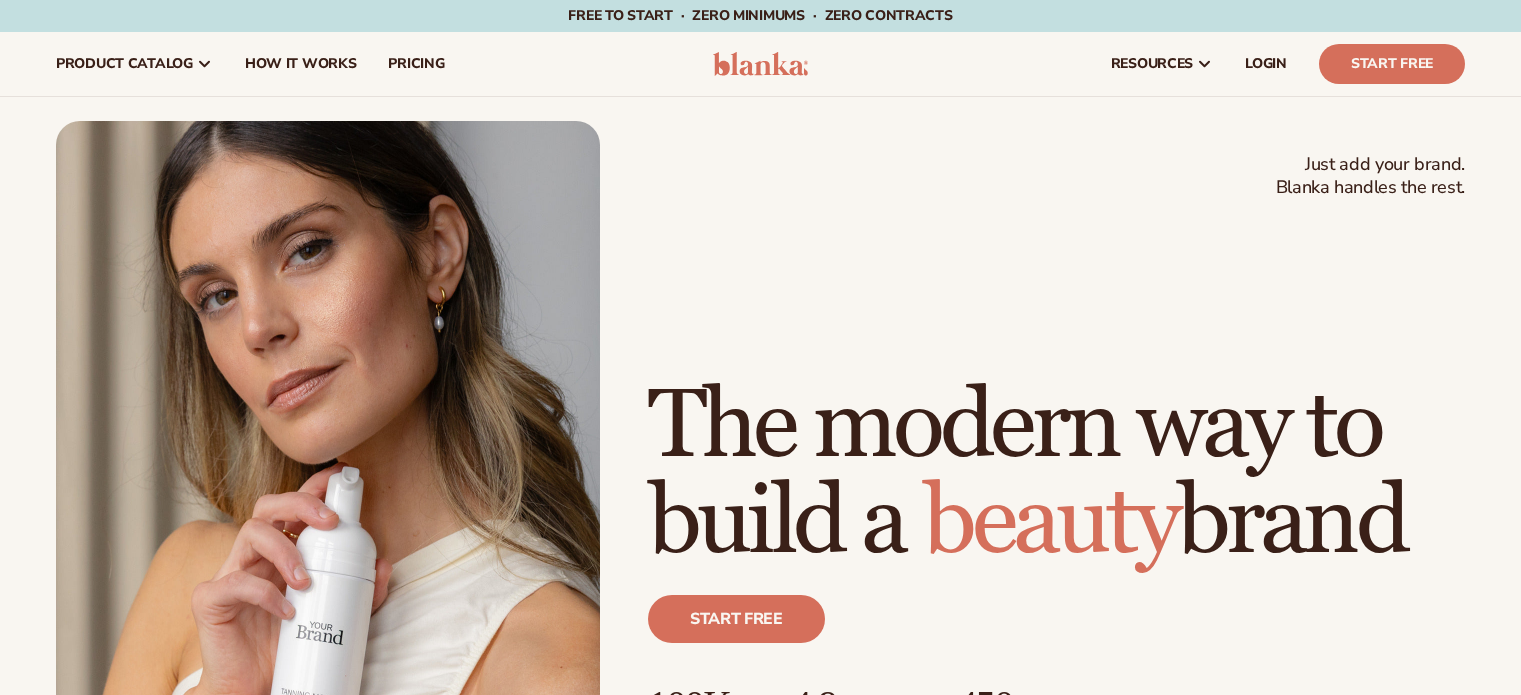scroll, scrollTop: 0, scrollLeft: 0, axis: both 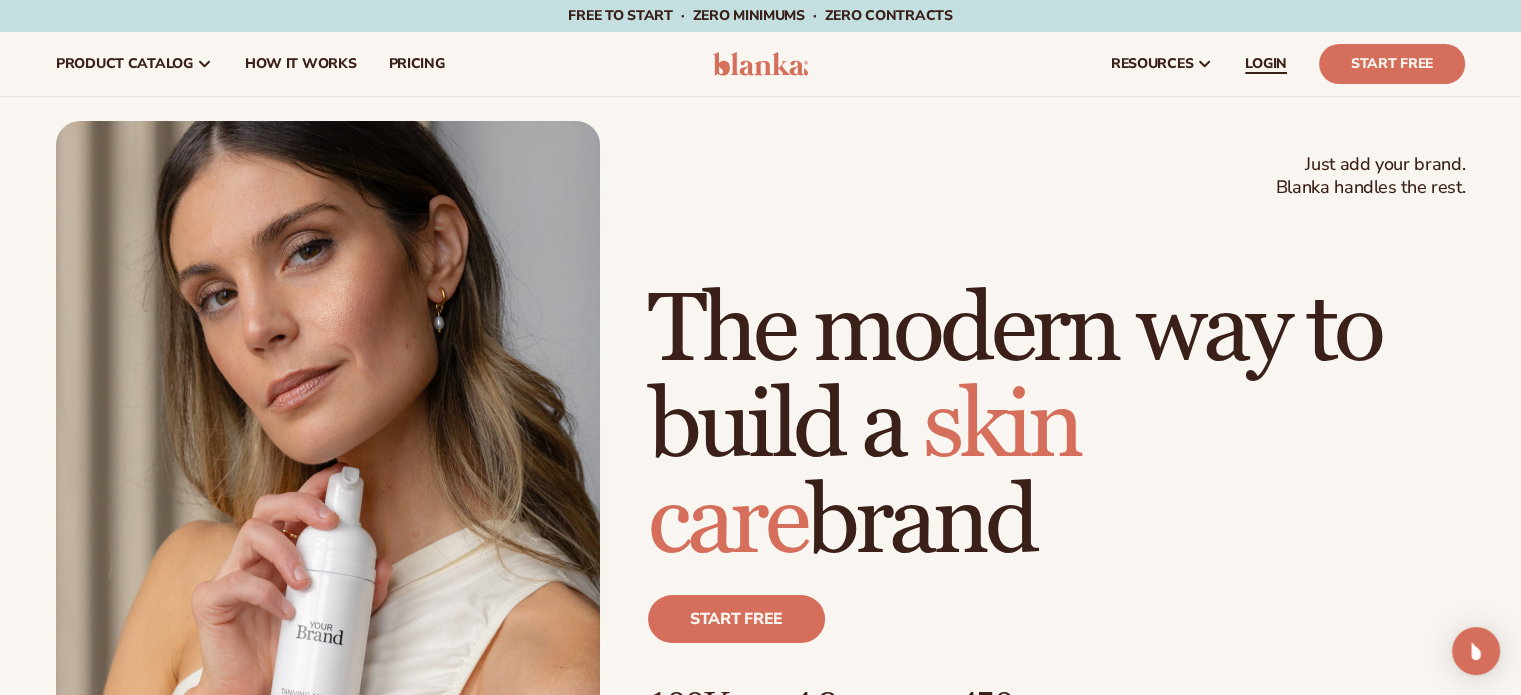 click on "LOGIN" at bounding box center (1266, 64) 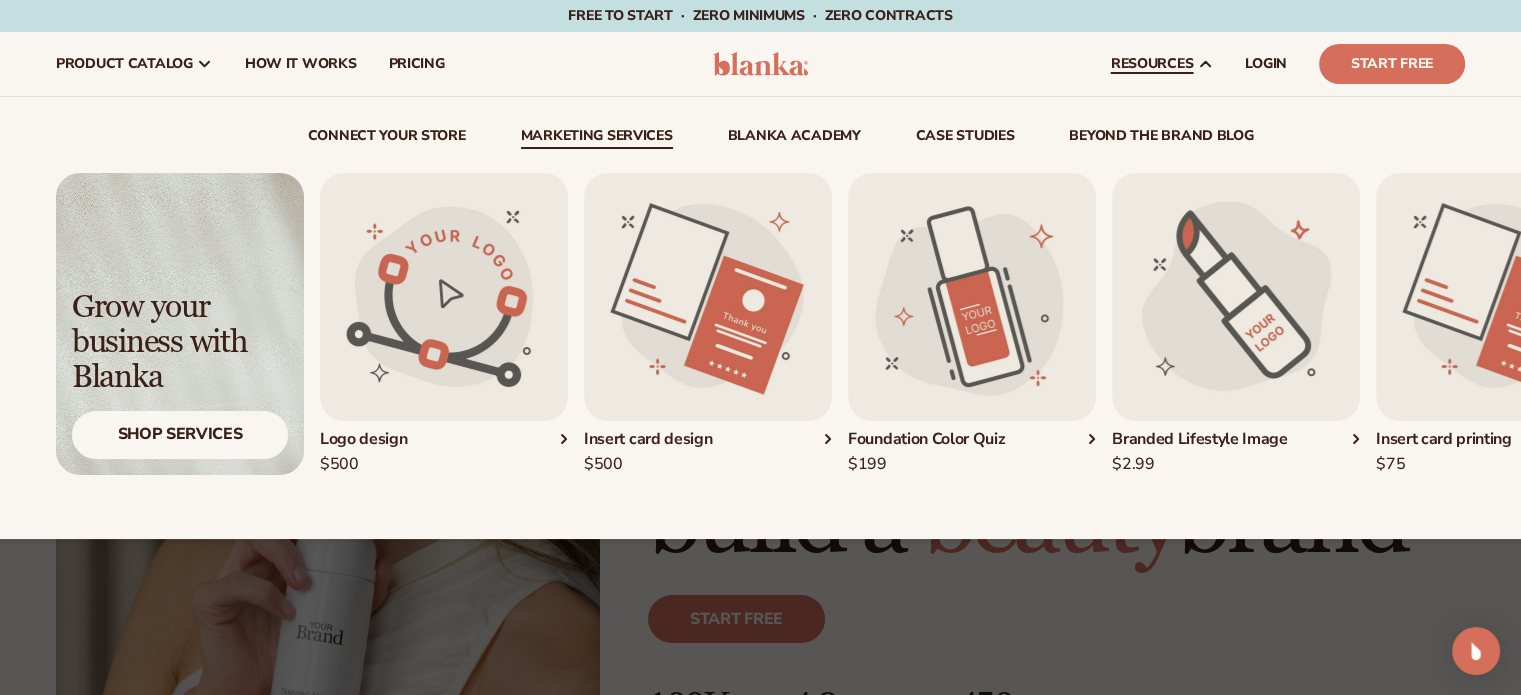 click on "Marketing services" at bounding box center (597, 139) 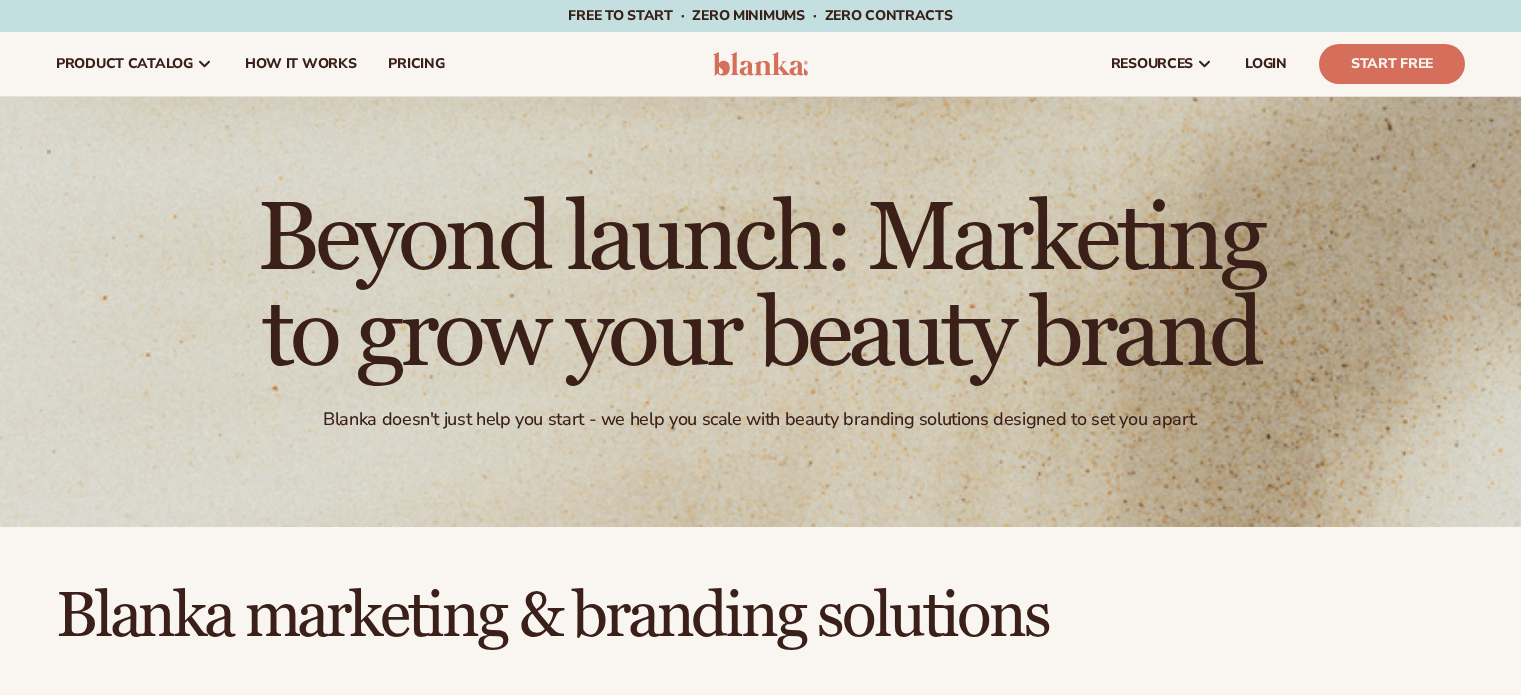 scroll, scrollTop: 0, scrollLeft: 0, axis: both 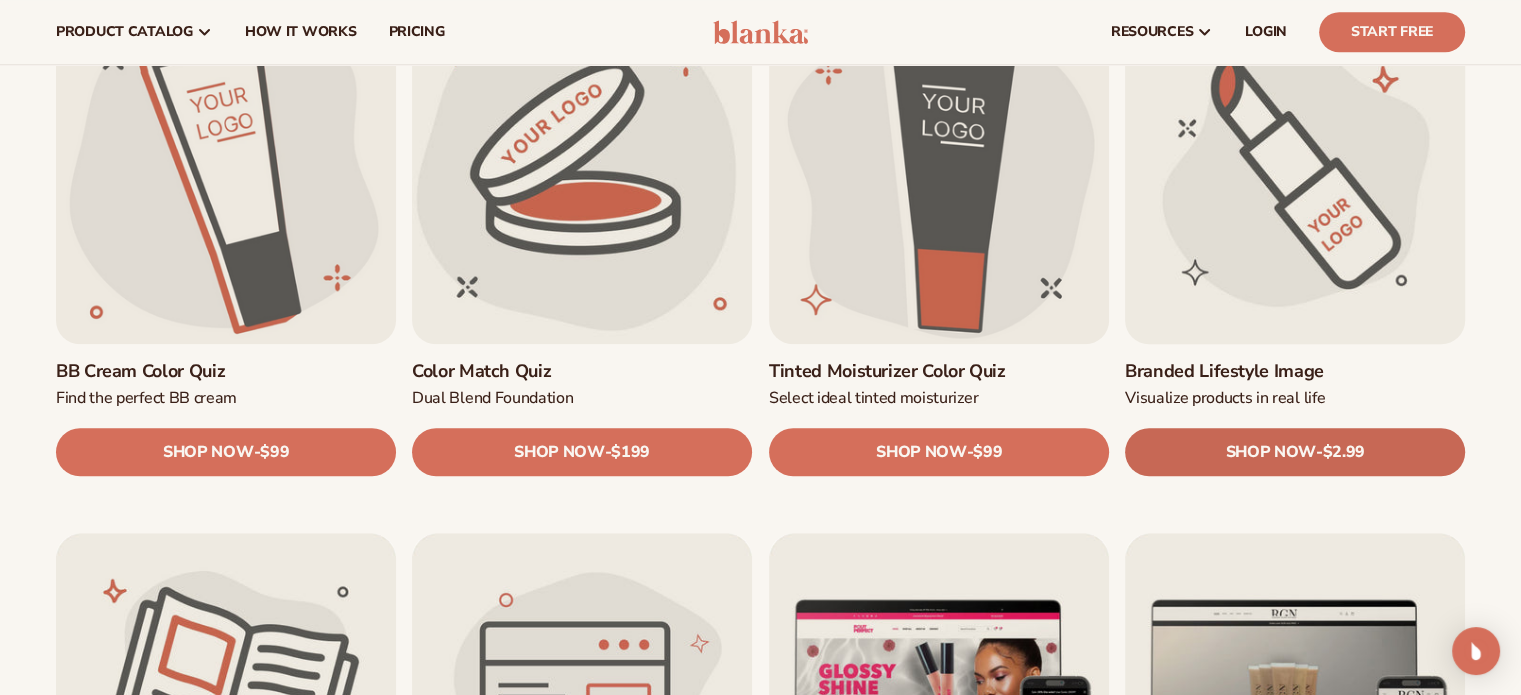 click on "SHOP NOW
-
Regular price
$2.99
Sale price
$2.99
Regular price
Unit price
/
per" at bounding box center [1295, 453] 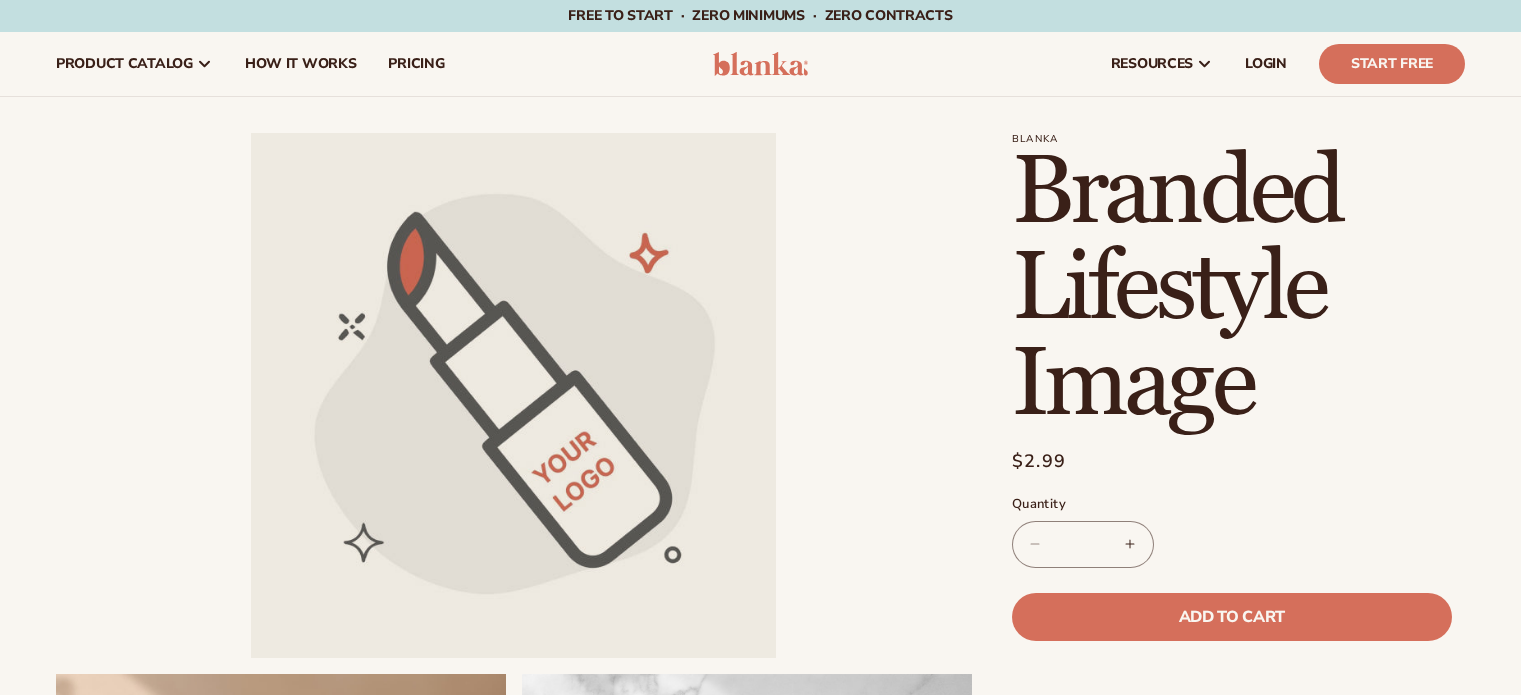 scroll, scrollTop: 0, scrollLeft: 0, axis: both 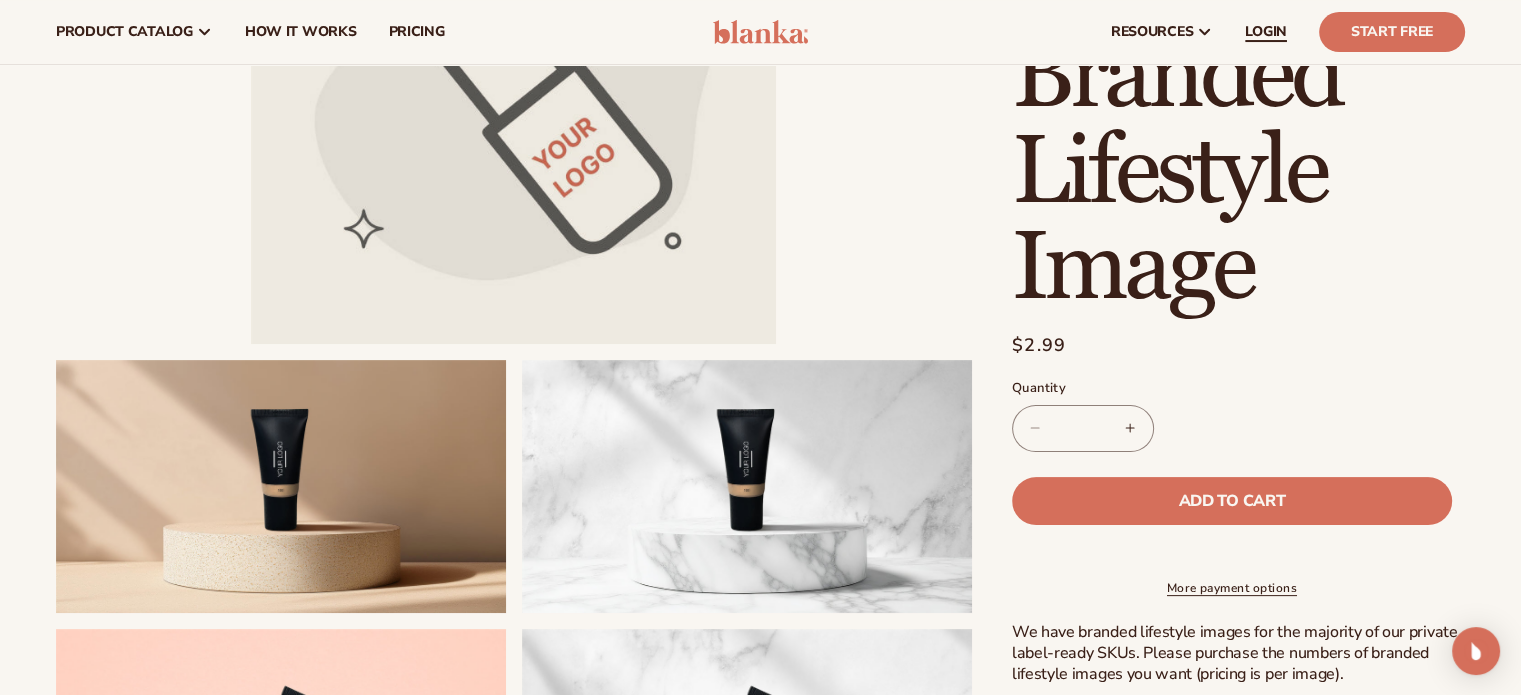 click on "LOGIN" at bounding box center [1266, 32] 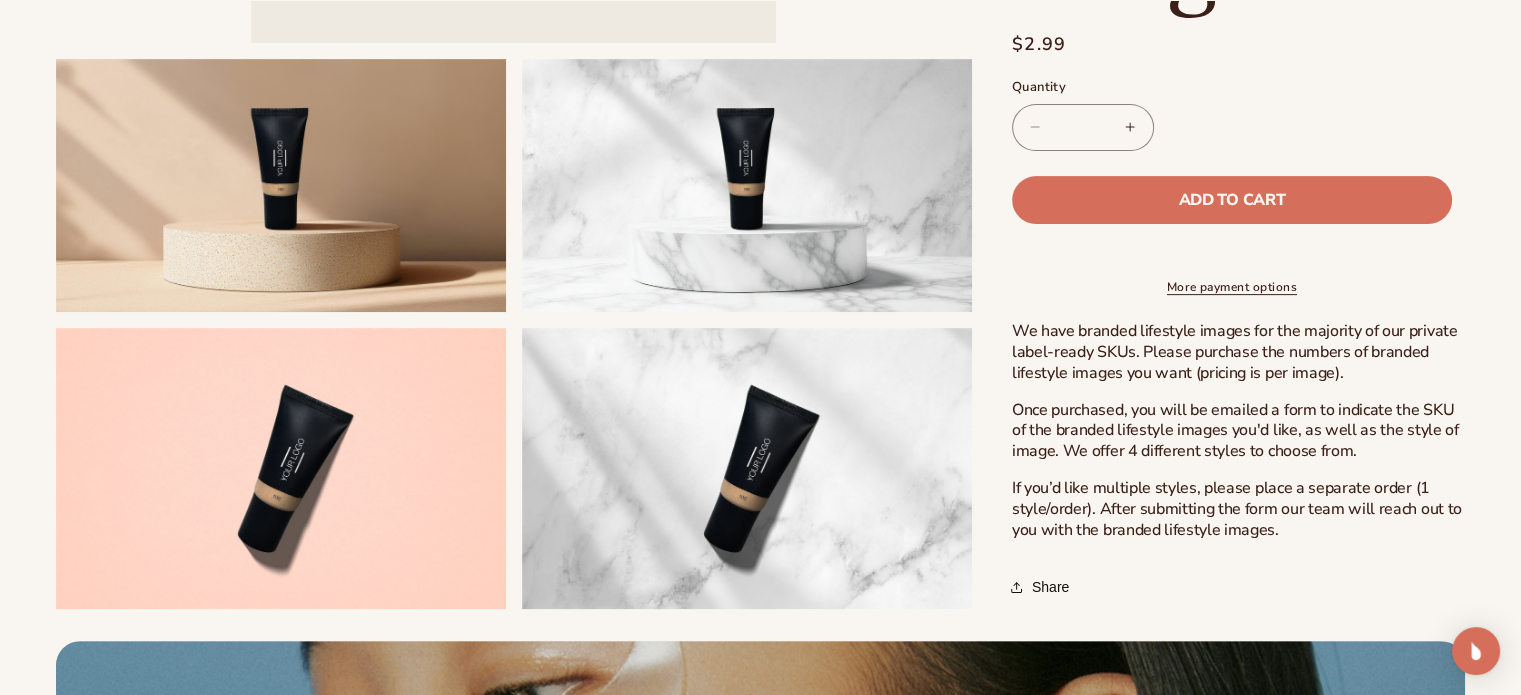 scroll, scrollTop: 643, scrollLeft: 0, axis: vertical 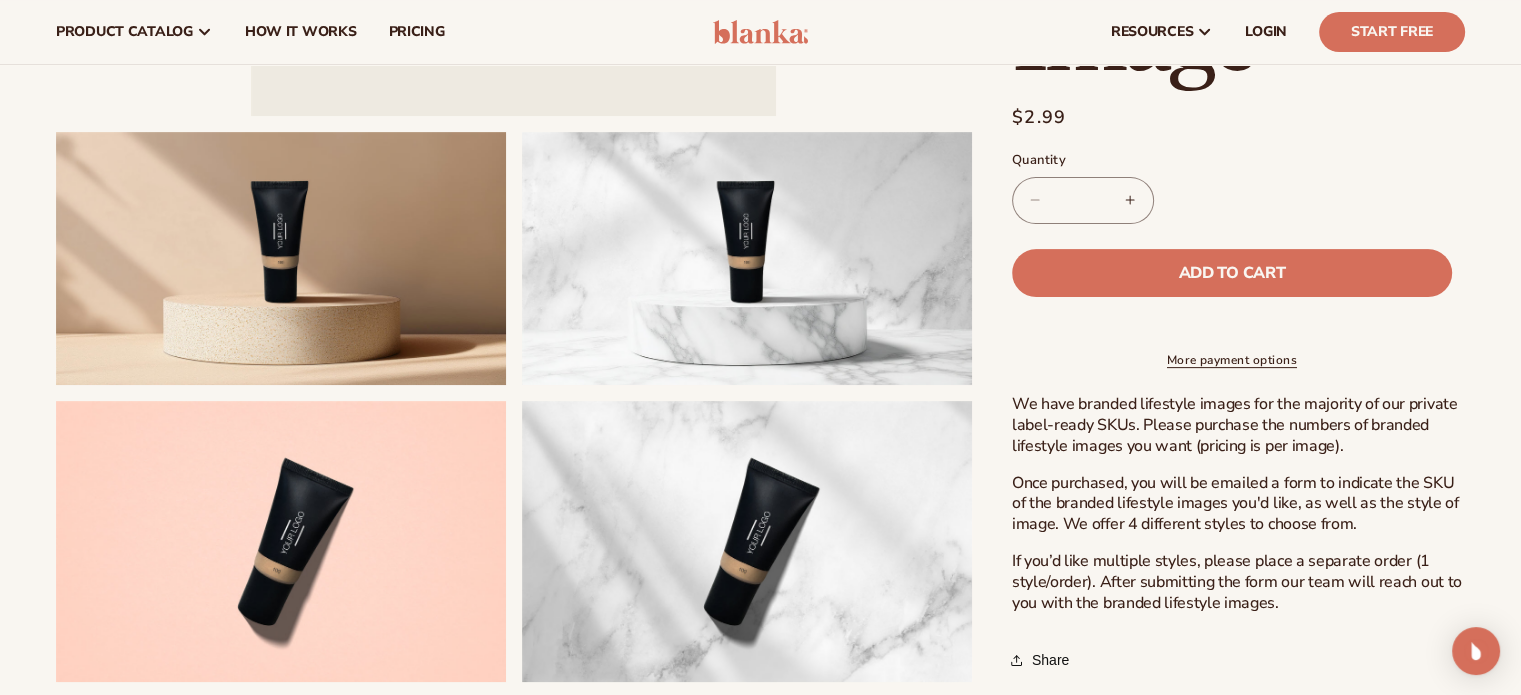 click on "Increase quantity for Branded Lifestyle Image" at bounding box center (1130, 199) 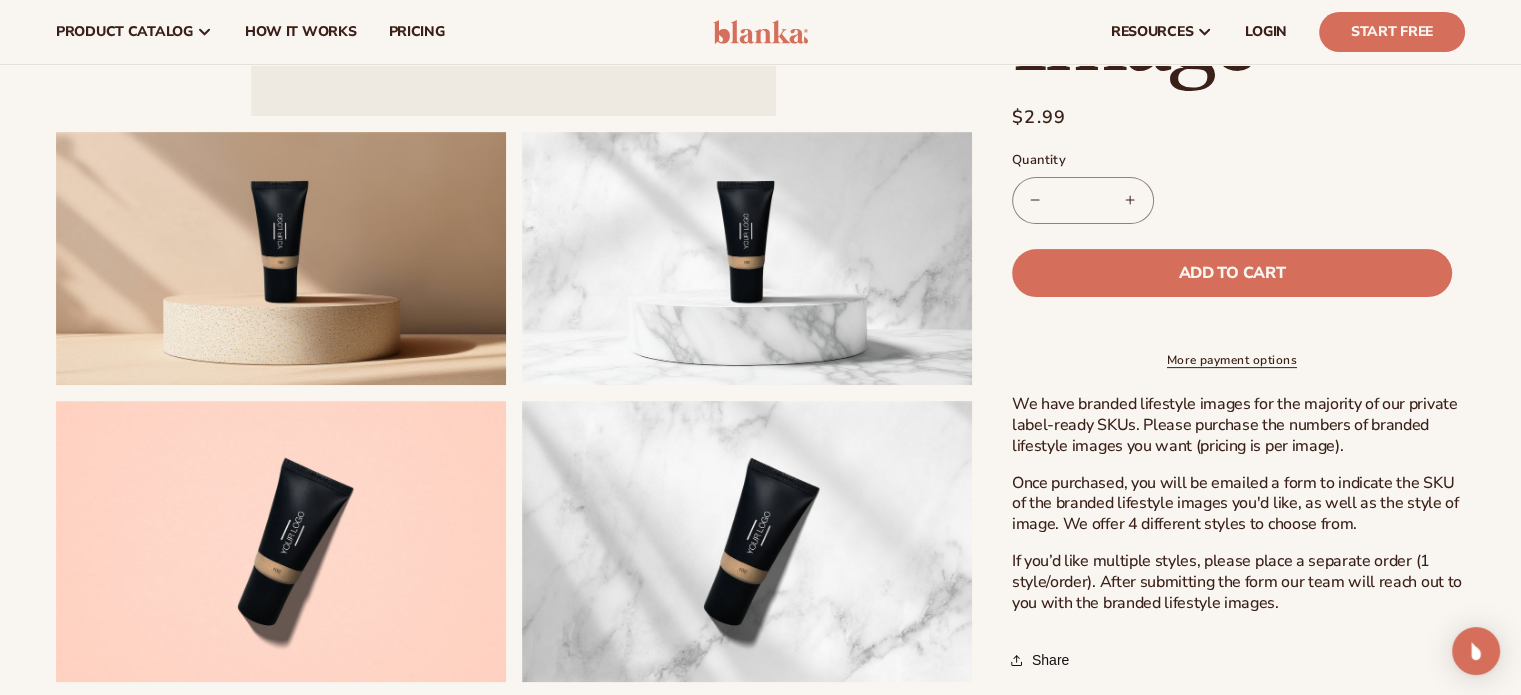 click on "Increase quantity for Branded Lifestyle Image" at bounding box center [1130, 199] 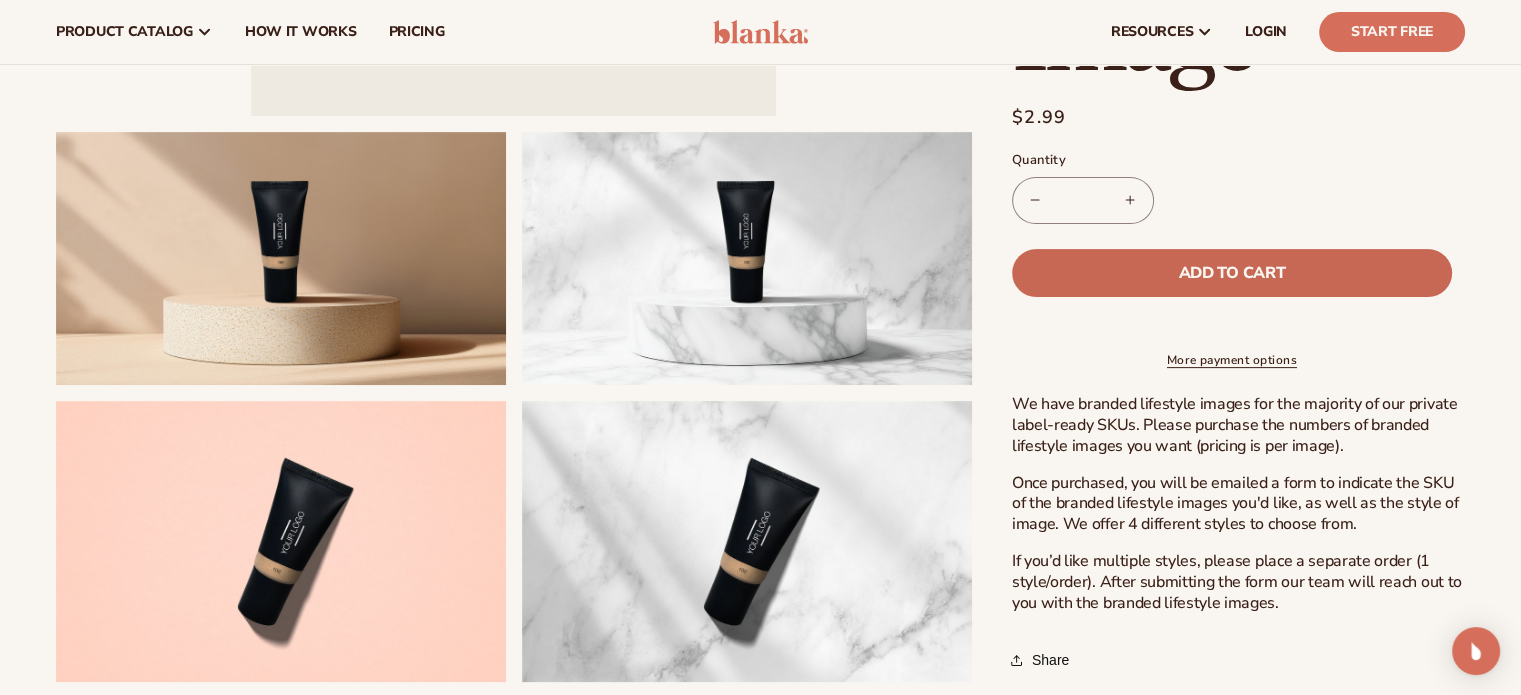 click on "Add to cart" at bounding box center (1232, 272) 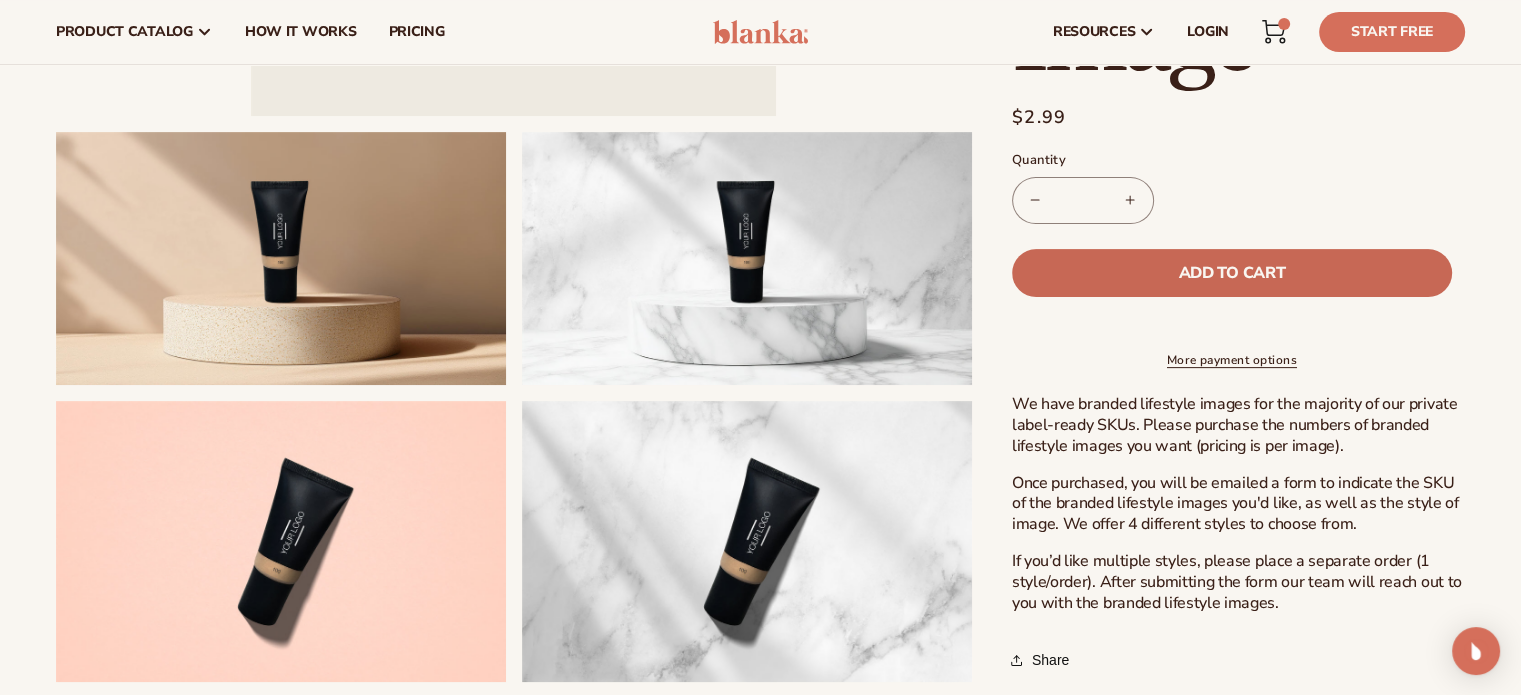 type on "*" 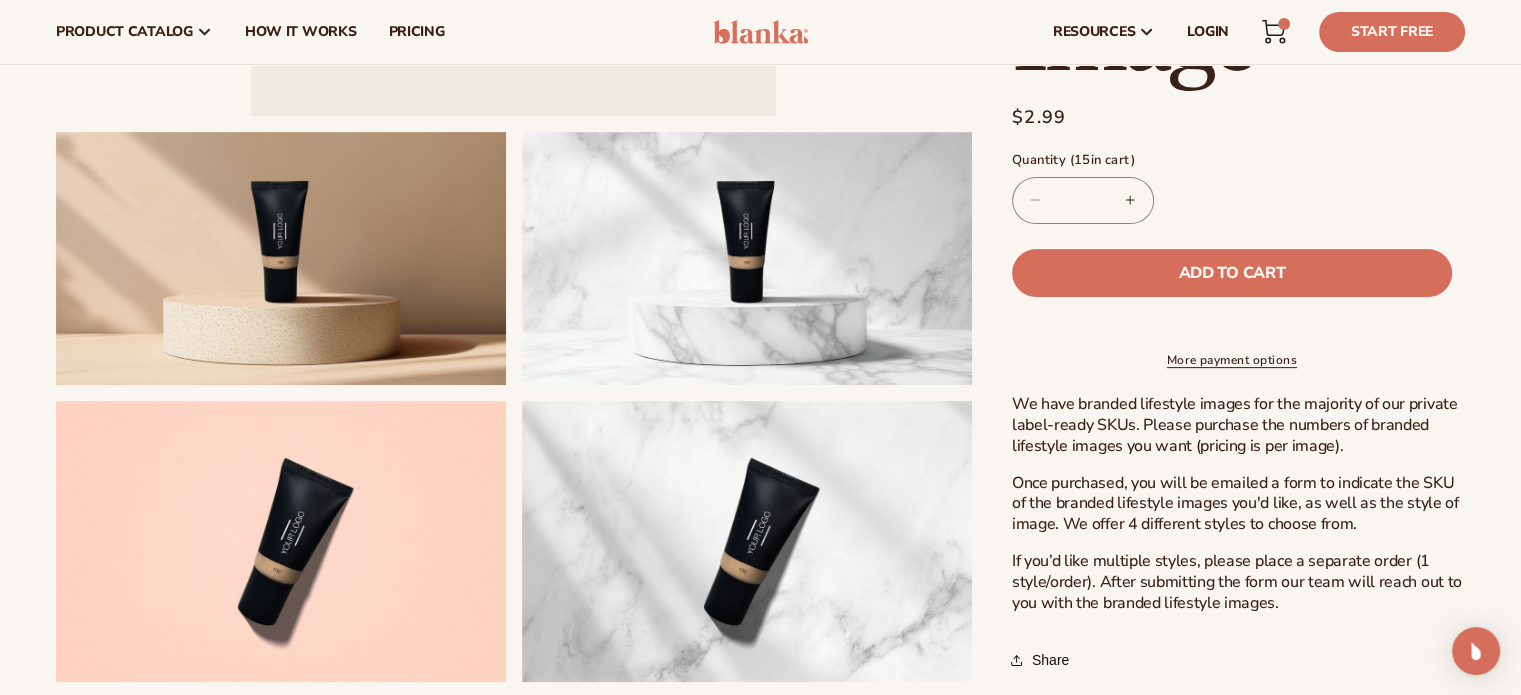 click 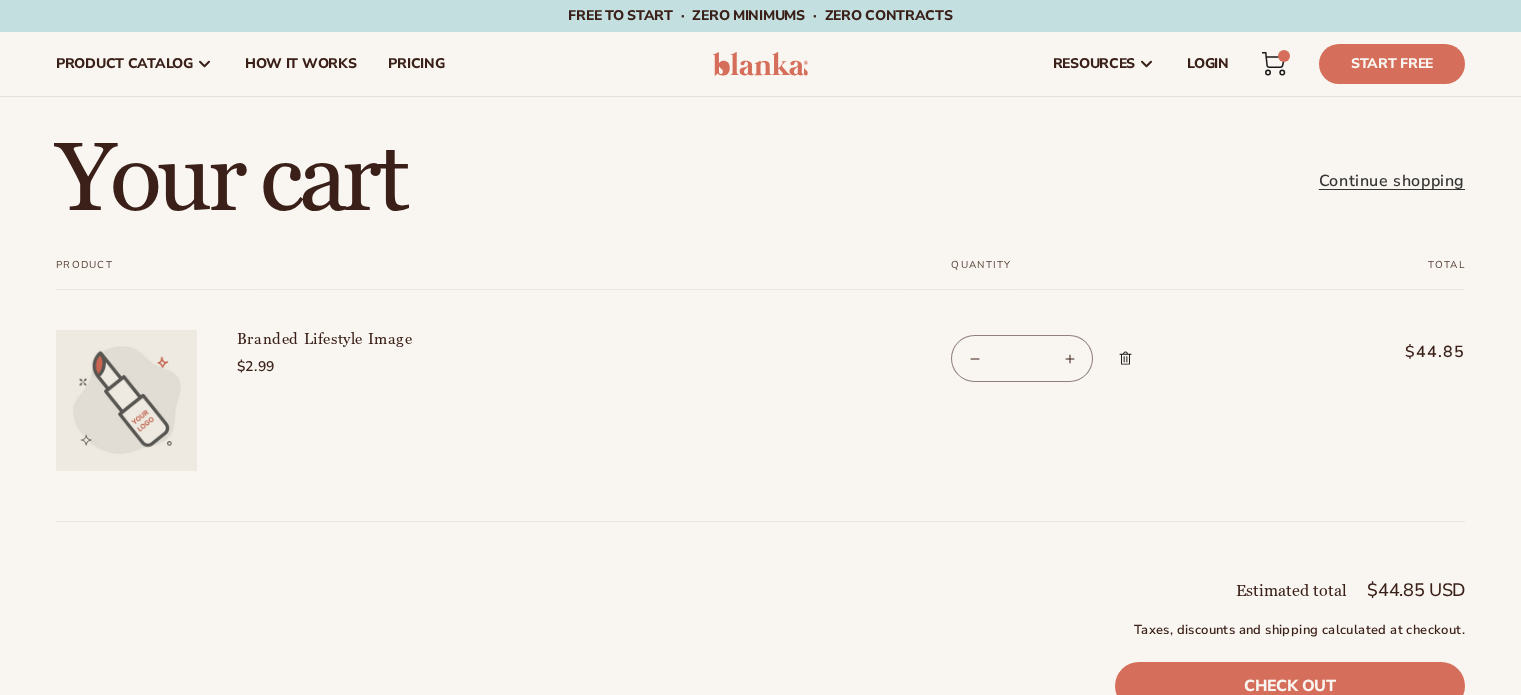 scroll, scrollTop: 0, scrollLeft: 0, axis: both 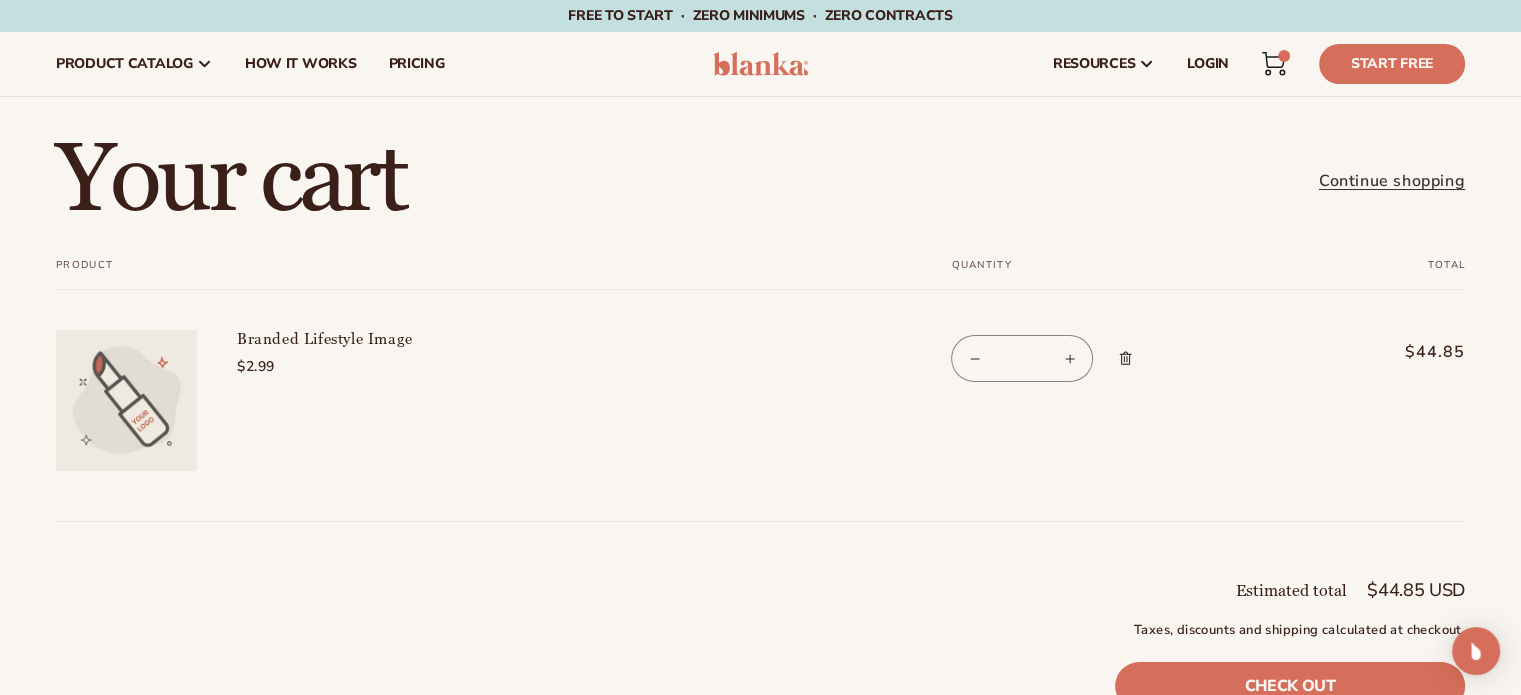 click on "Decrease quantity for Branded Lifestyle Image" at bounding box center (974, 358) 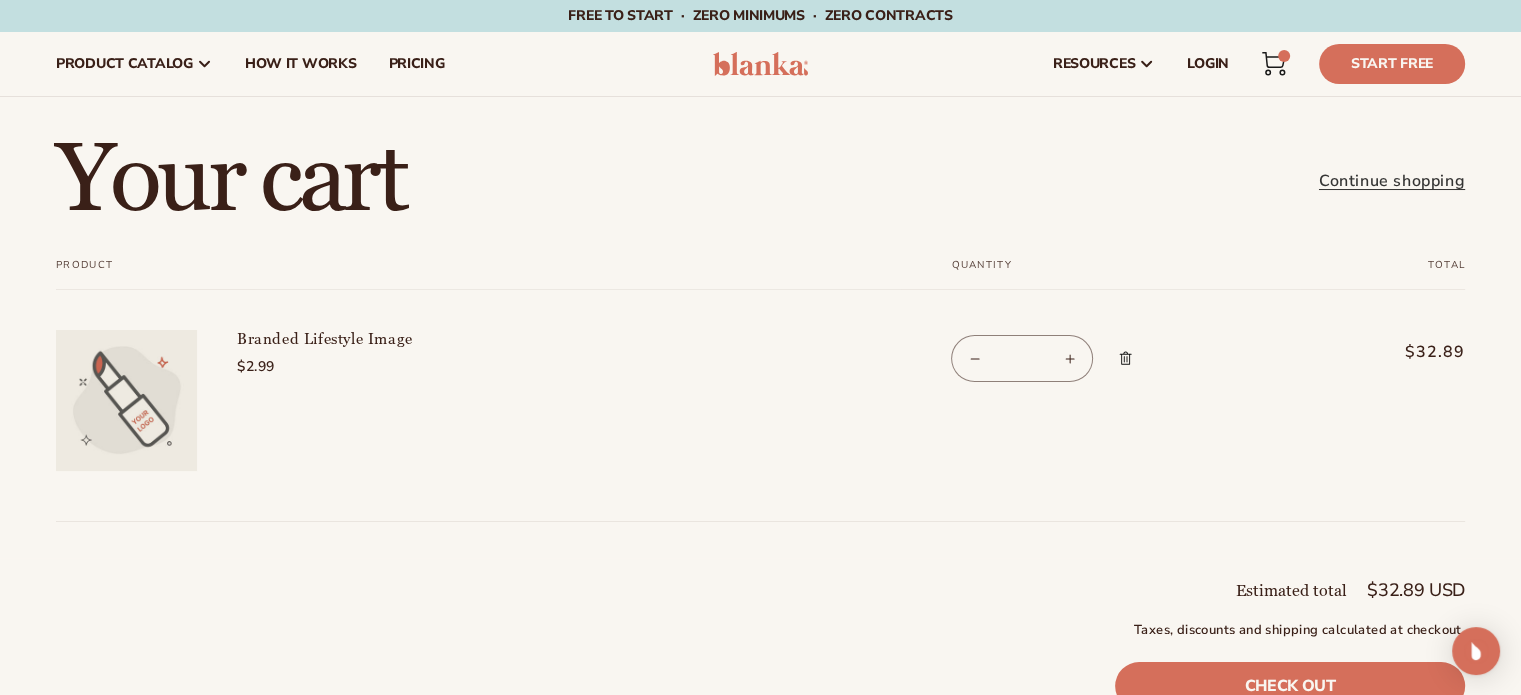 click on "Decrease quantity for Branded Lifestyle Image" at bounding box center [974, 358] 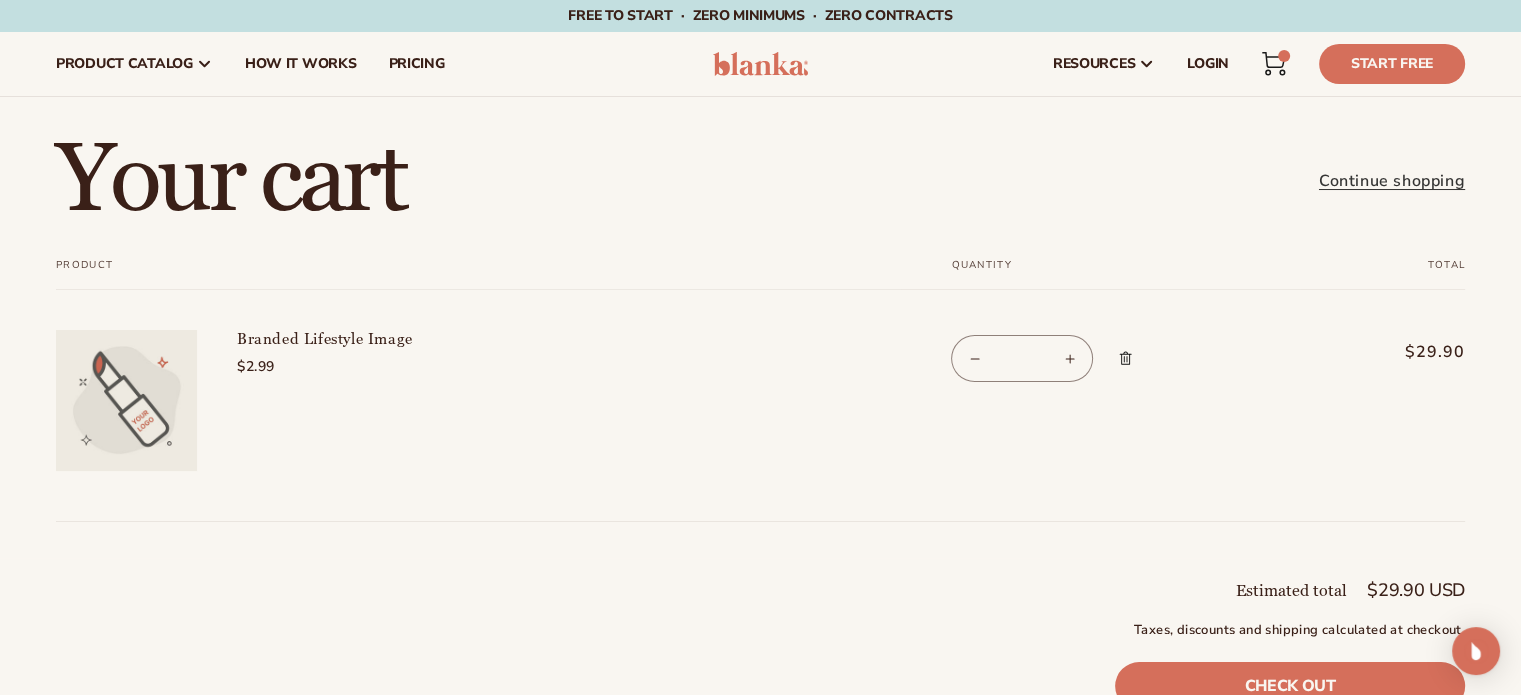 click on "Decrease quantity for Branded Lifestyle Image" at bounding box center (974, 358) 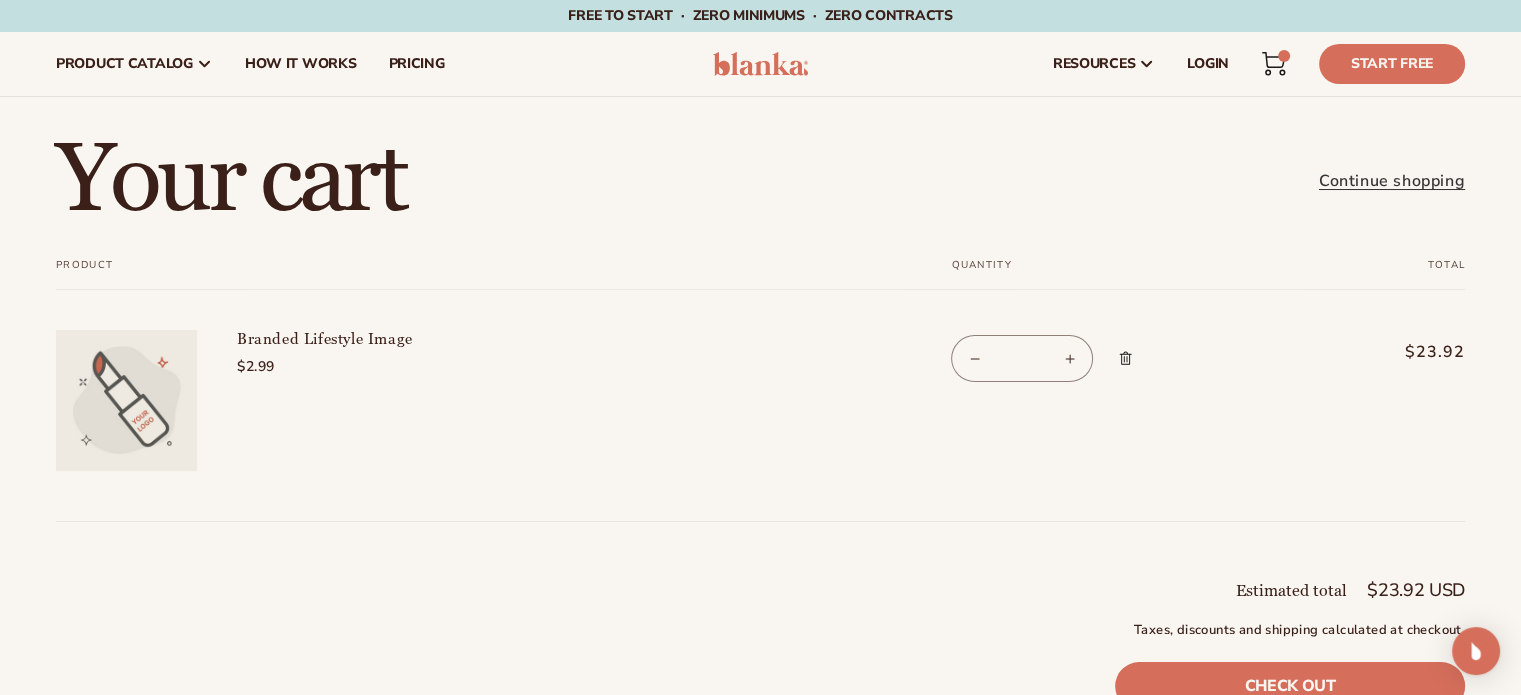 click on "Decrease quantity for Branded Lifestyle Image" at bounding box center (974, 358) 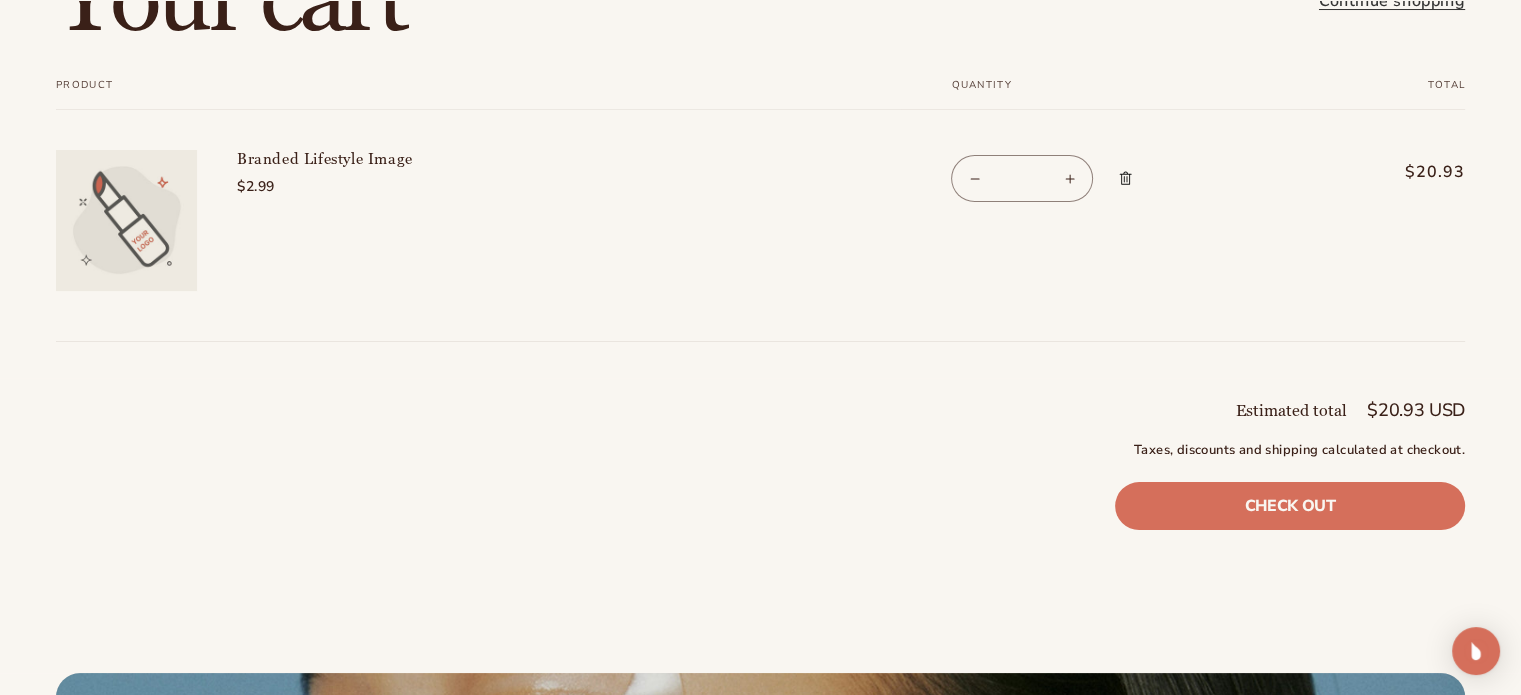 scroll, scrollTop: 204, scrollLeft: 0, axis: vertical 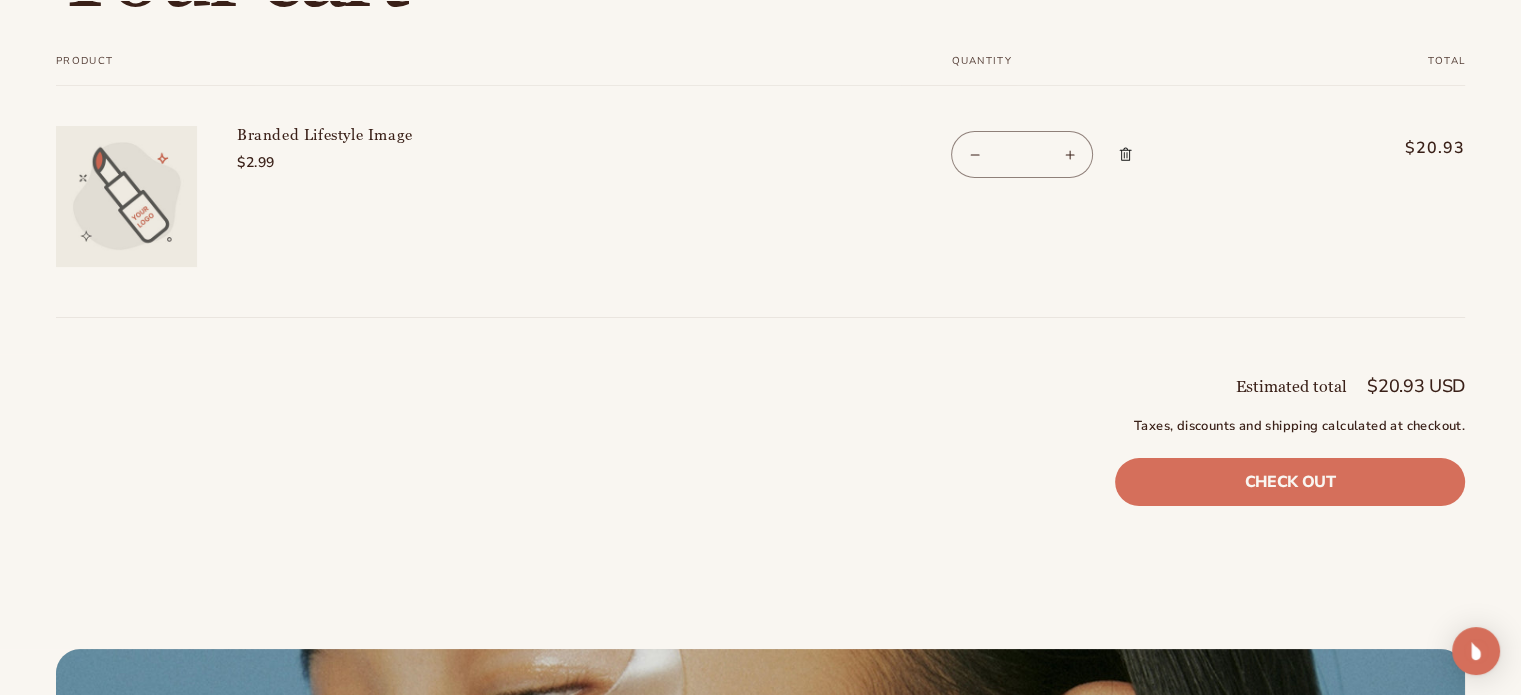 click on "Decrease quantity for Branded Lifestyle Image" at bounding box center [974, 154] 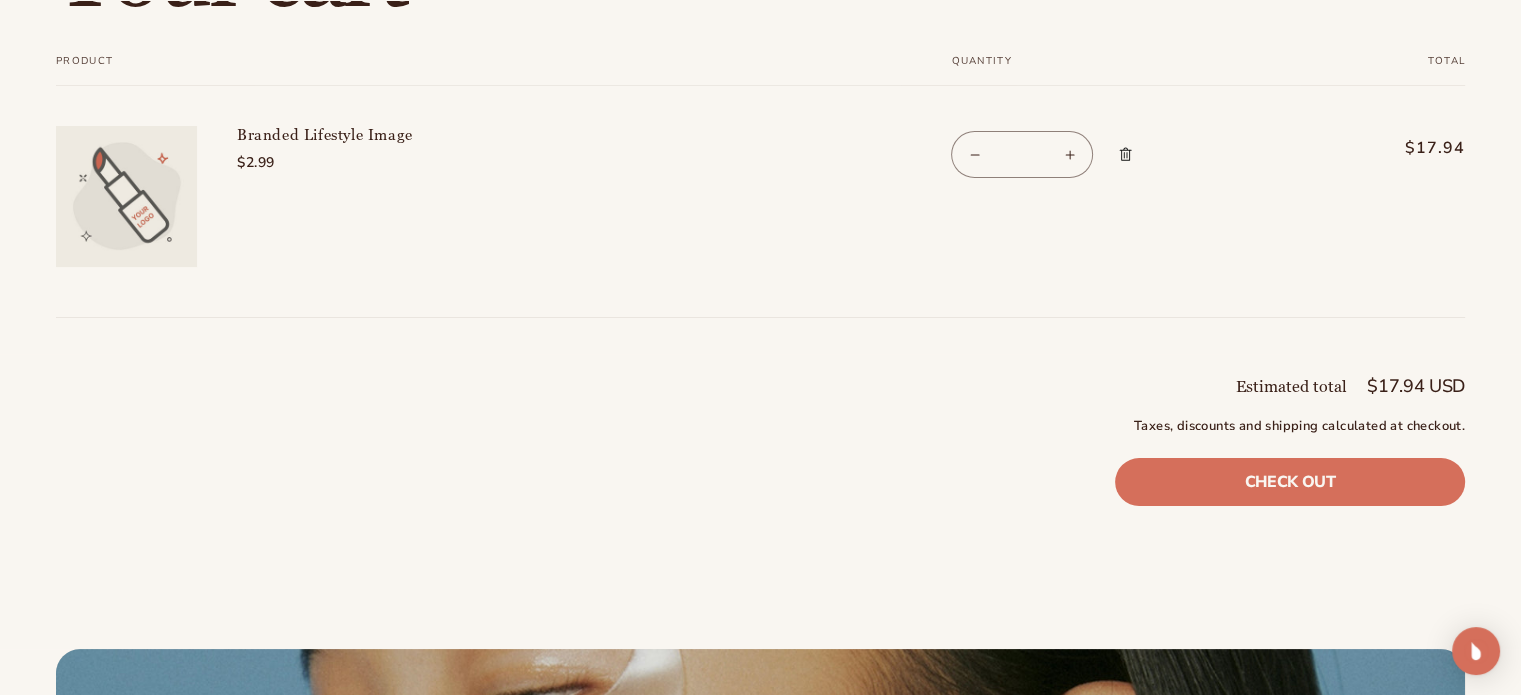 click on "Increase quantity for Branded Lifestyle Image" at bounding box center (1069, 154) 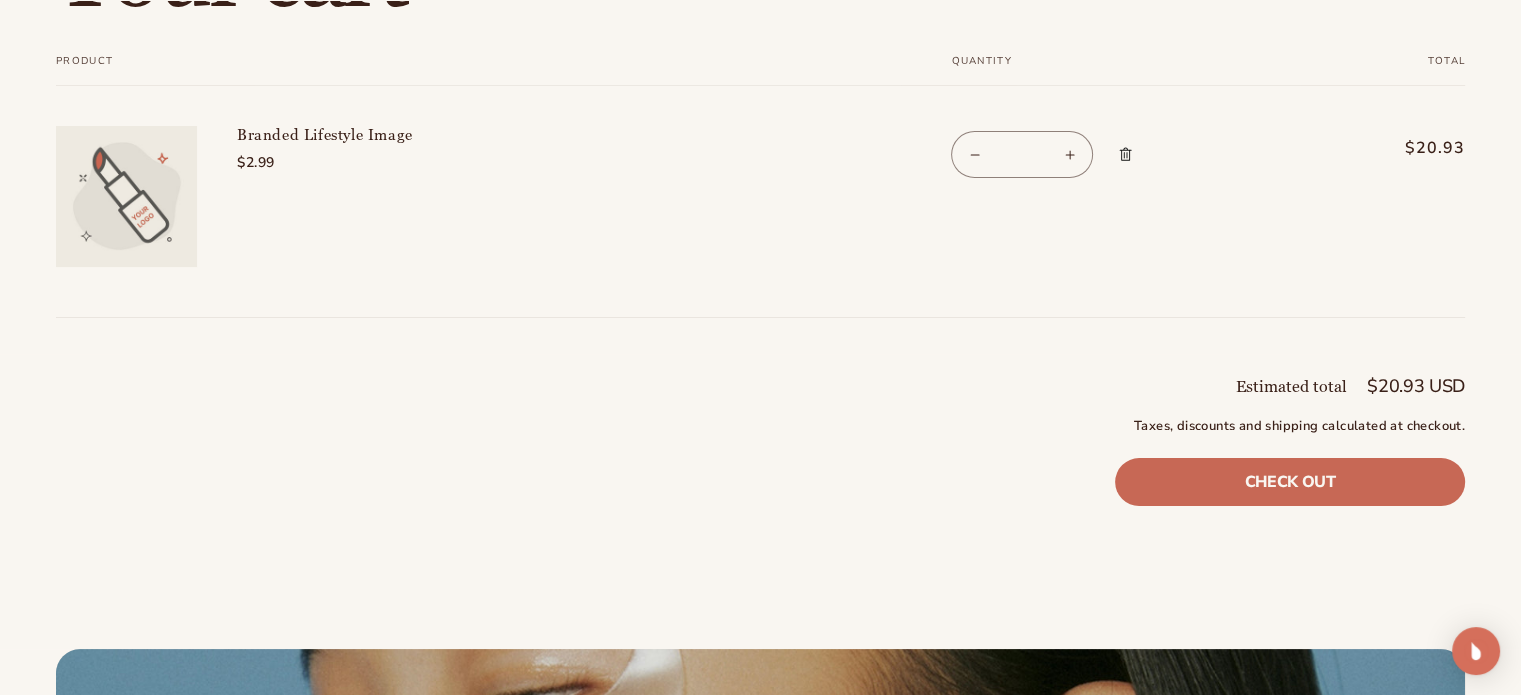click on "Check out" at bounding box center (1290, 482) 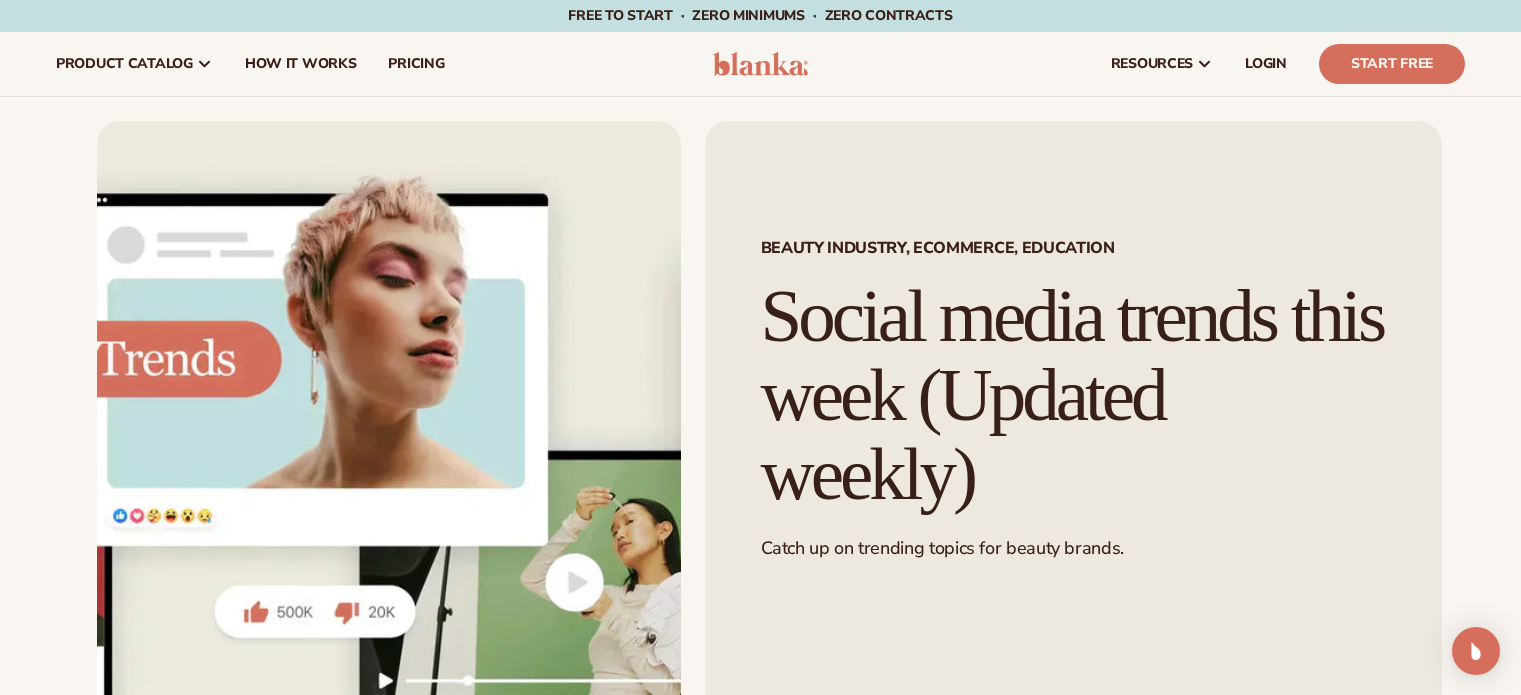 scroll, scrollTop: 0, scrollLeft: 0, axis: both 